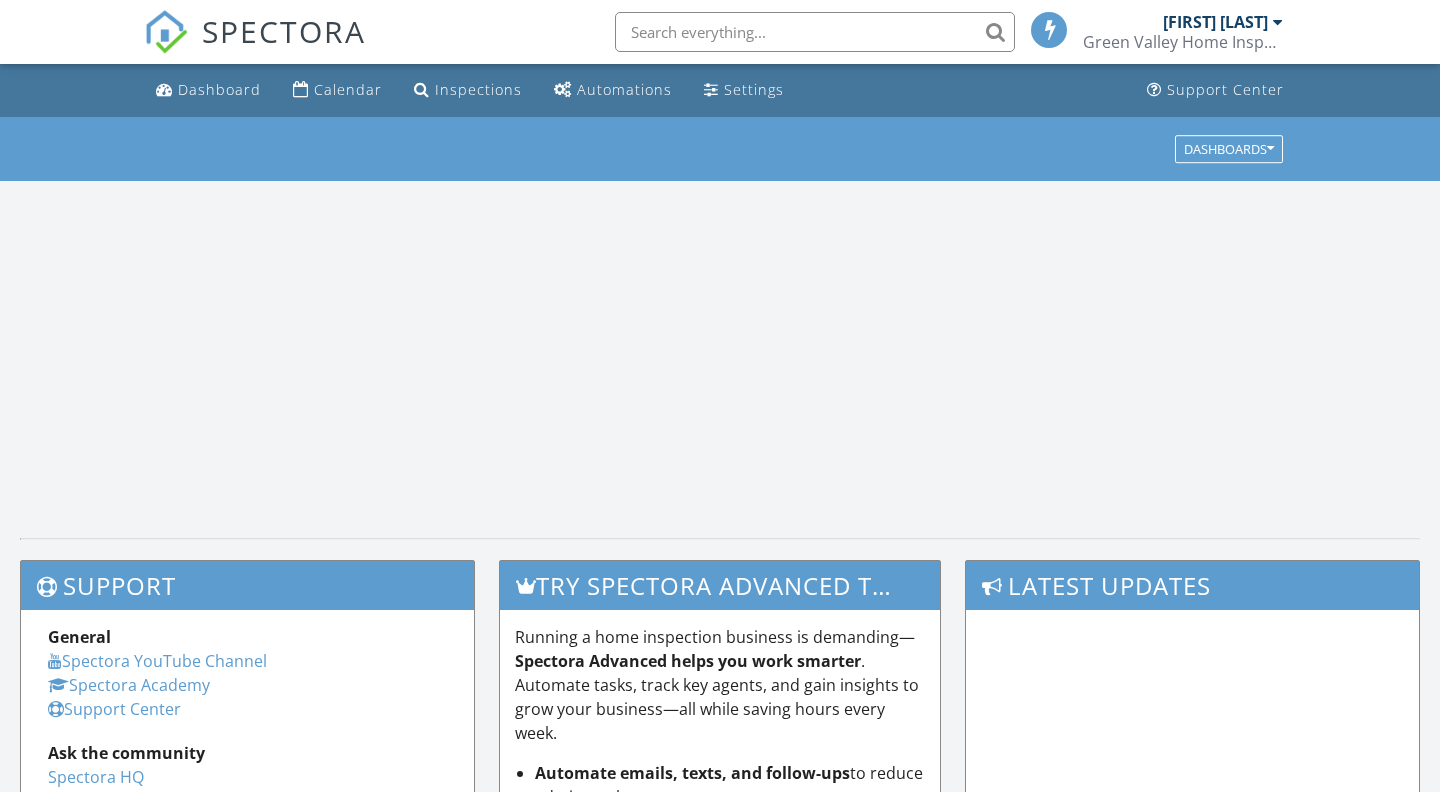 scroll, scrollTop: 0, scrollLeft: 0, axis: both 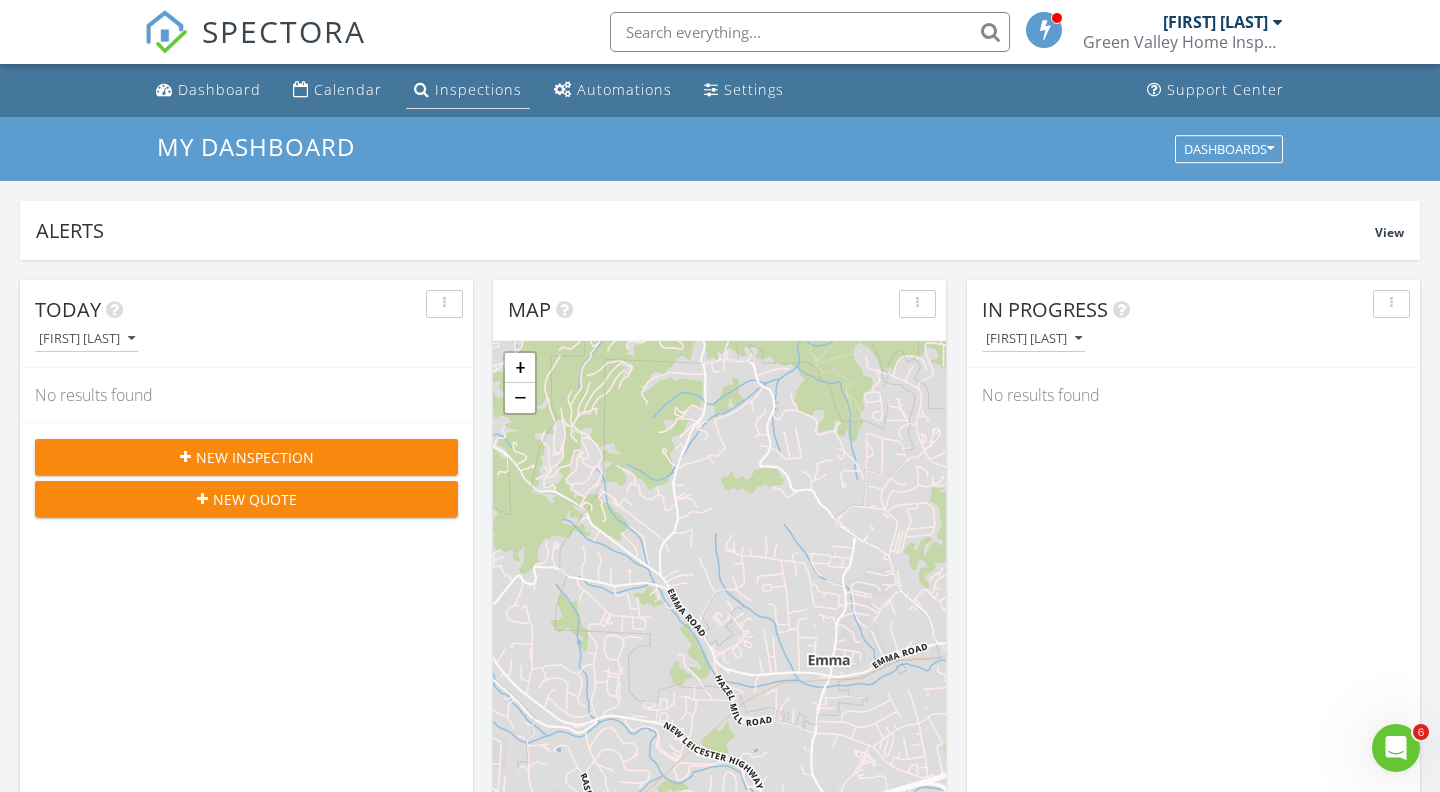 click on "Inspections" at bounding box center (478, 89) 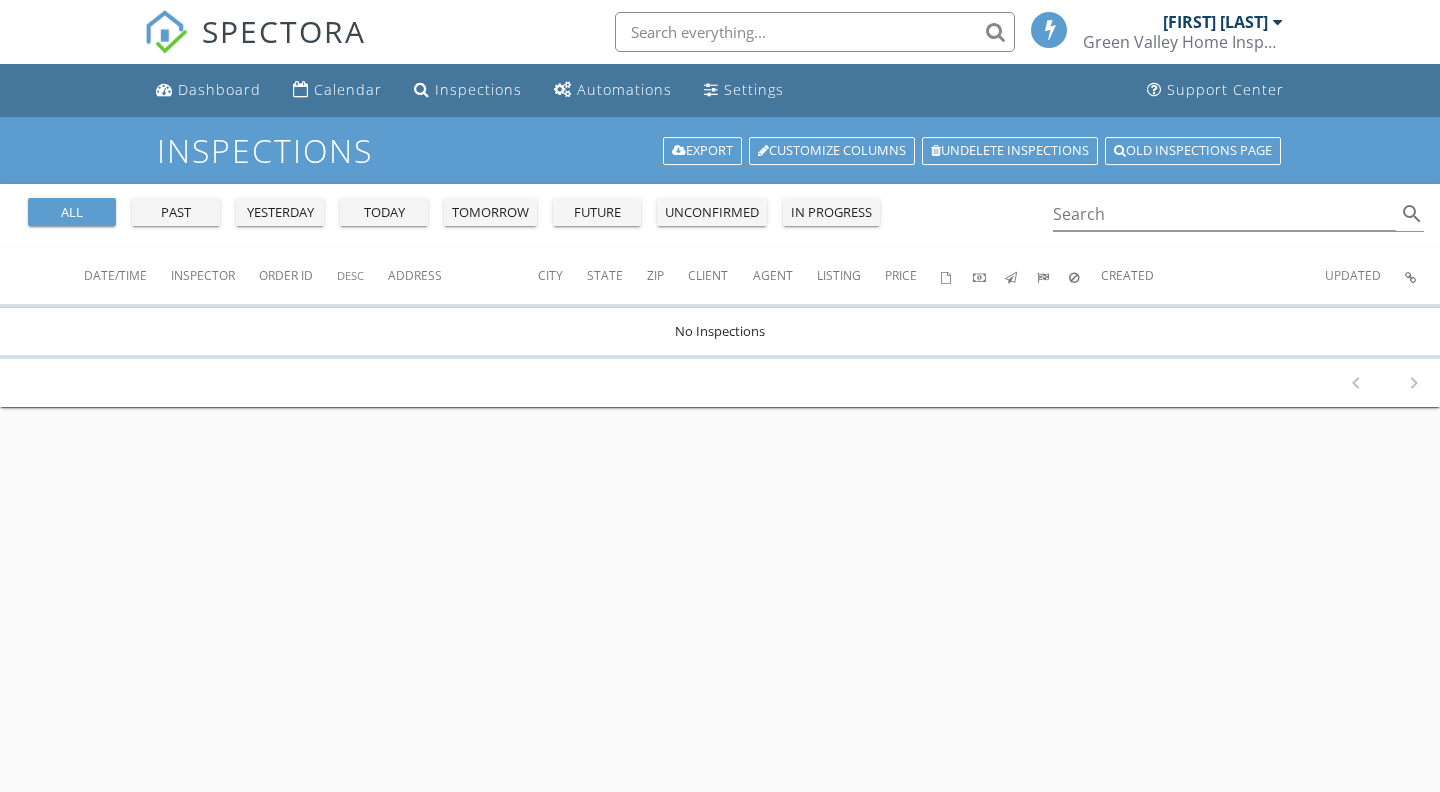 scroll, scrollTop: 0, scrollLeft: 0, axis: both 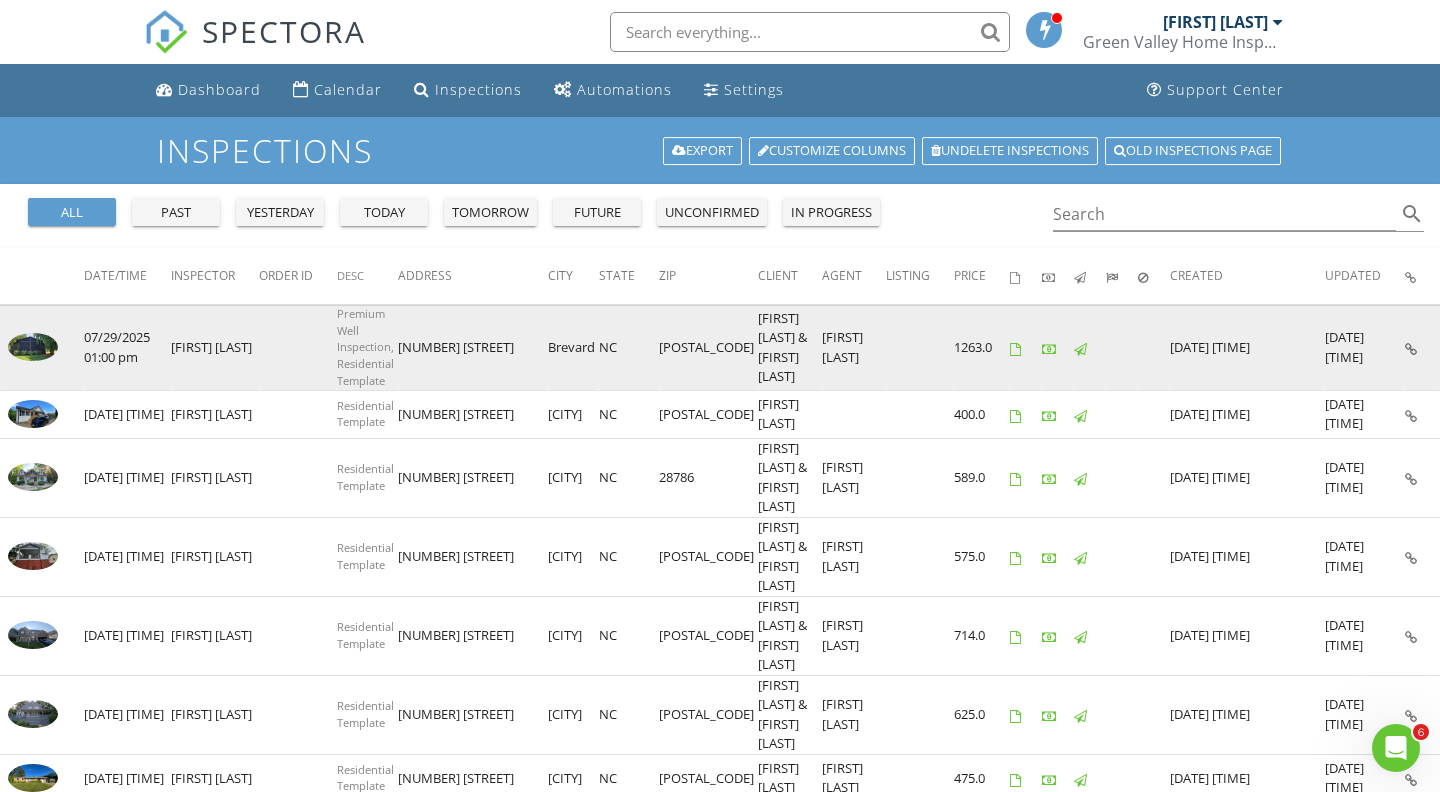 click at bounding box center [33, 347] 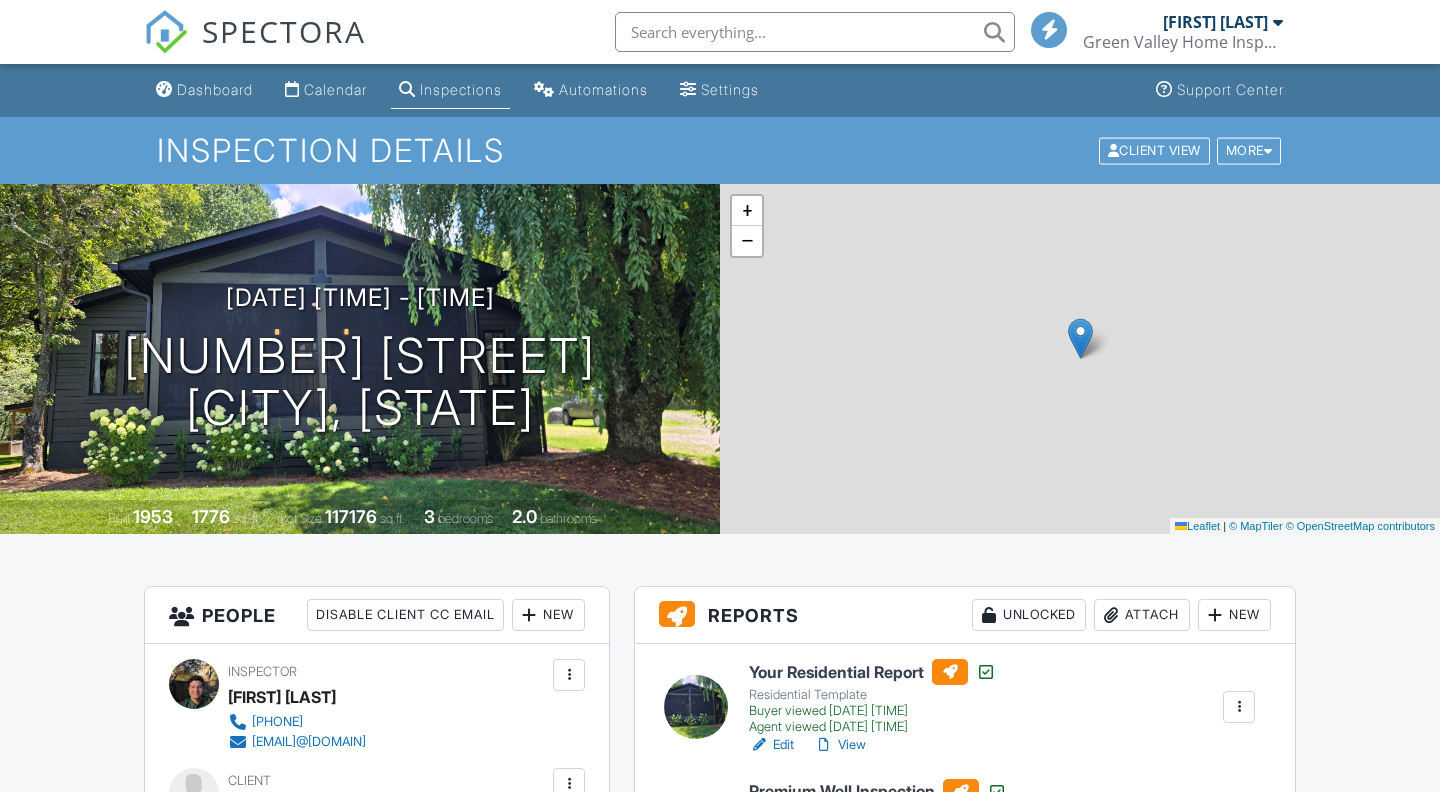 scroll, scrollTop: 262, scrollLeft: 0, axis: vertical 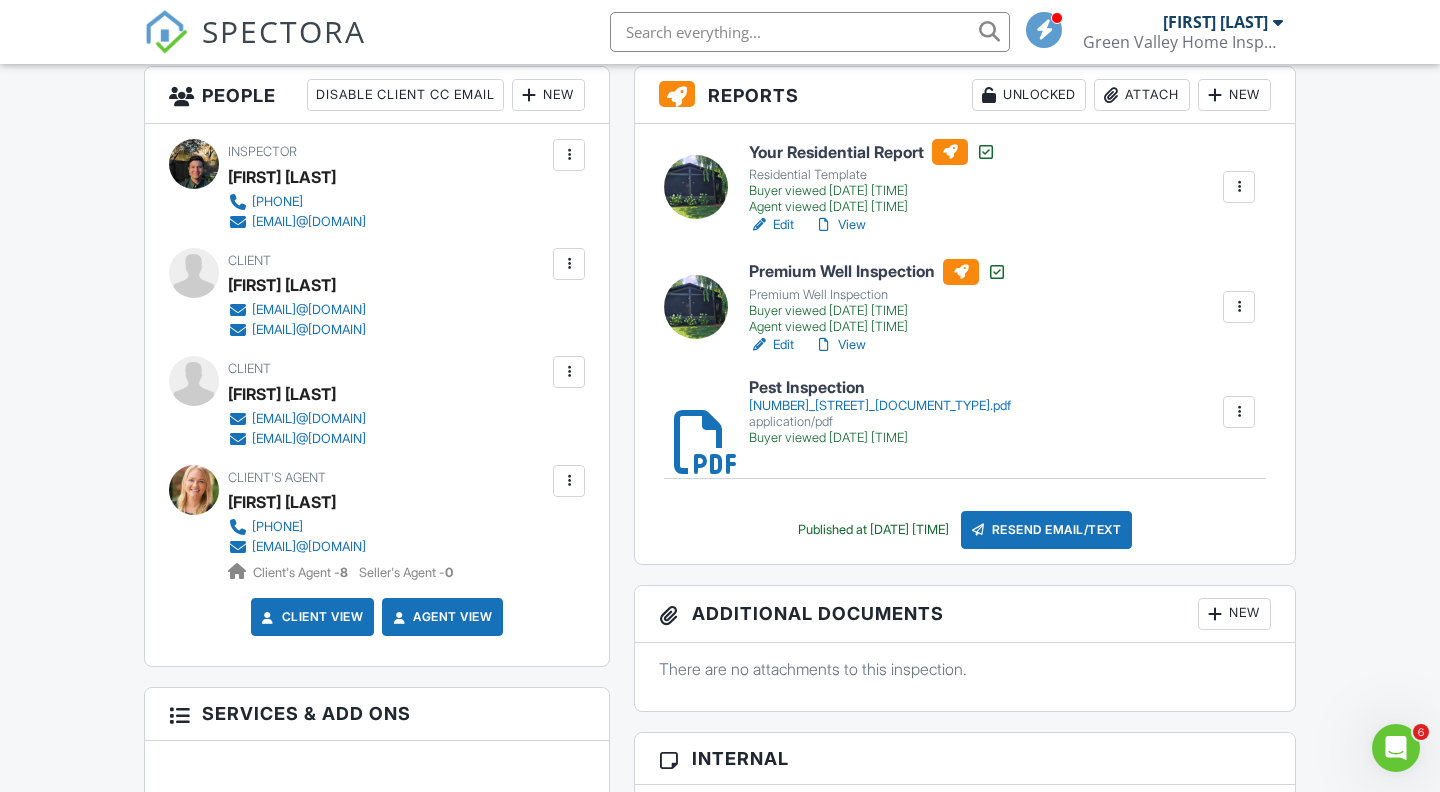 click on "Attach" at bounding box center (1142, 95) 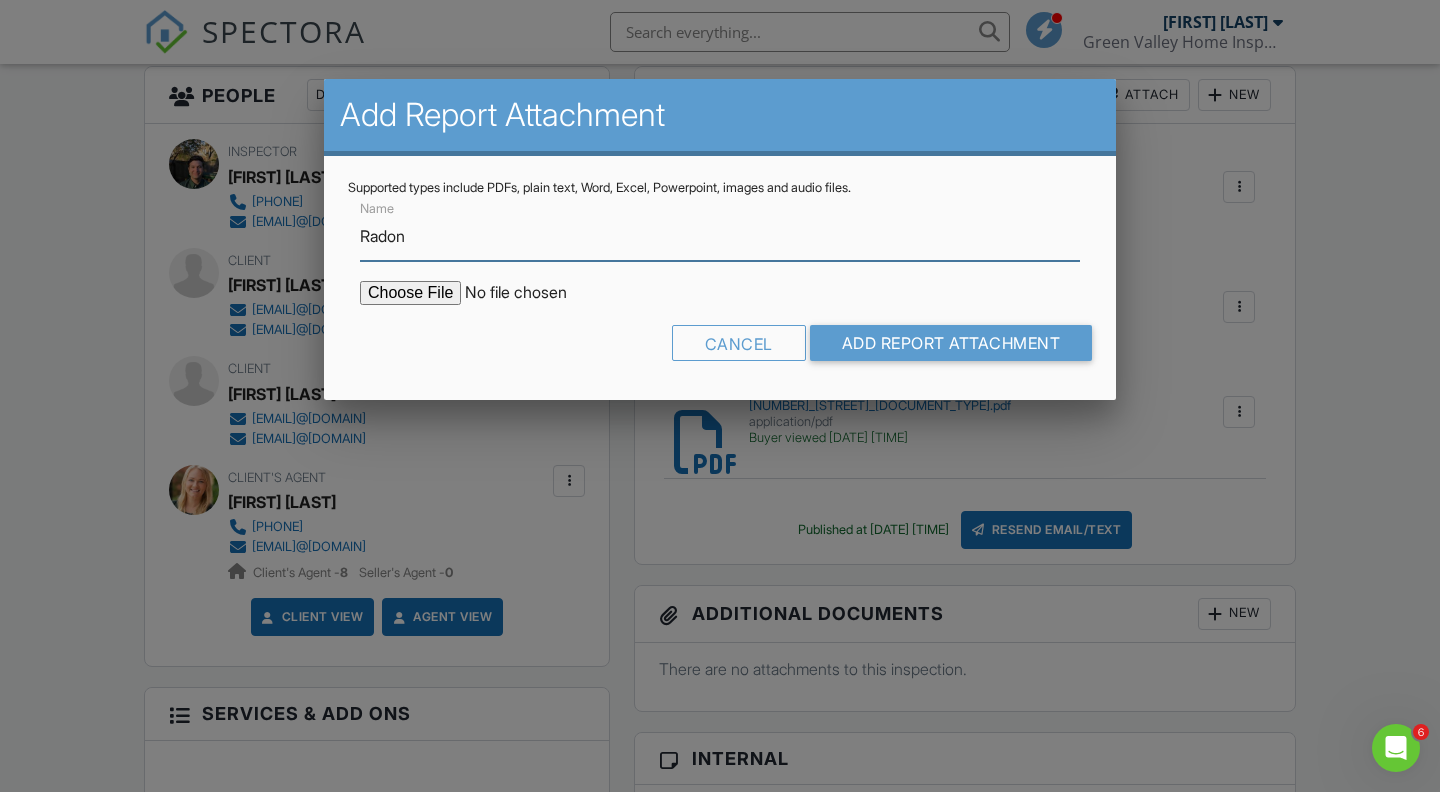 type on "Radon Report" 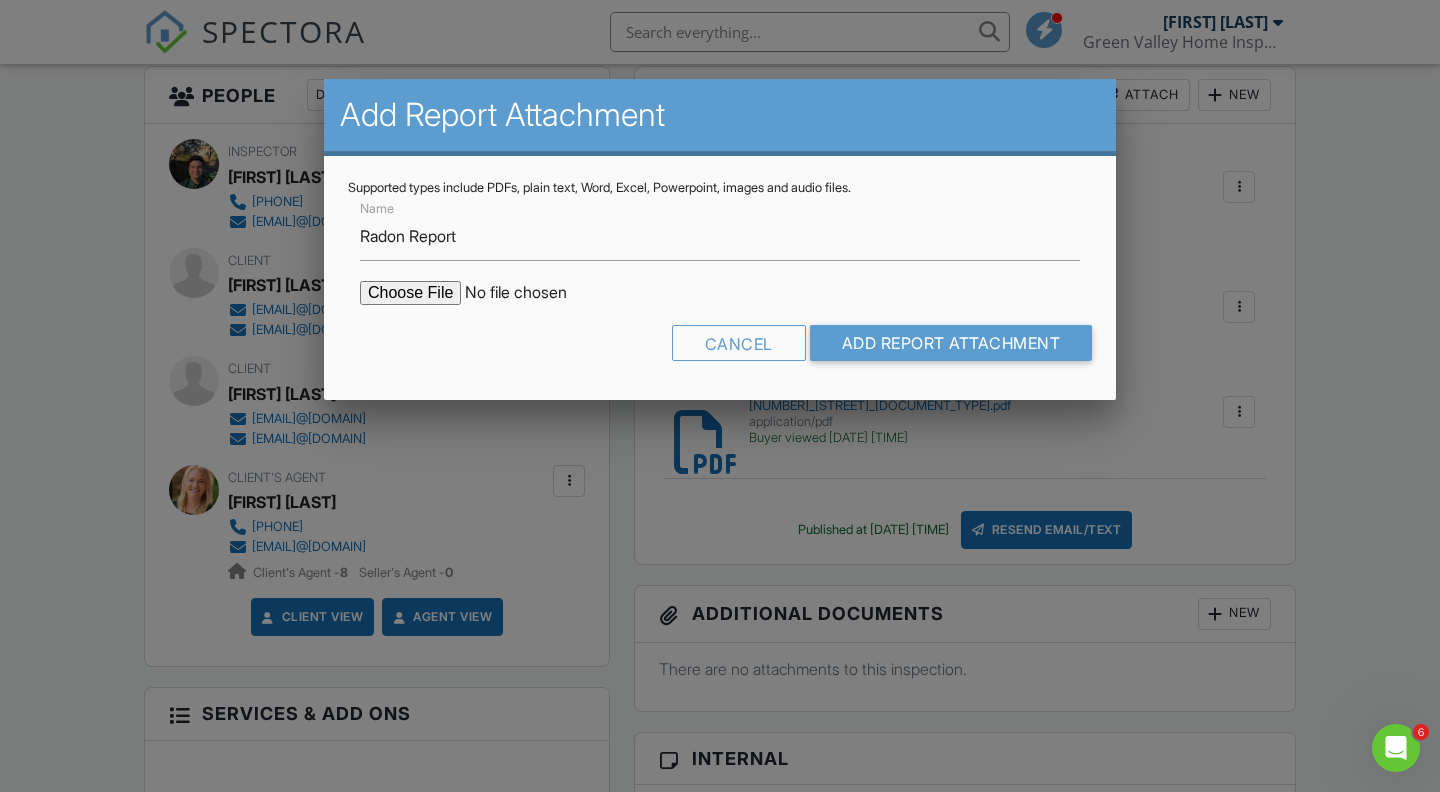 click at bounding box center (530, 293) 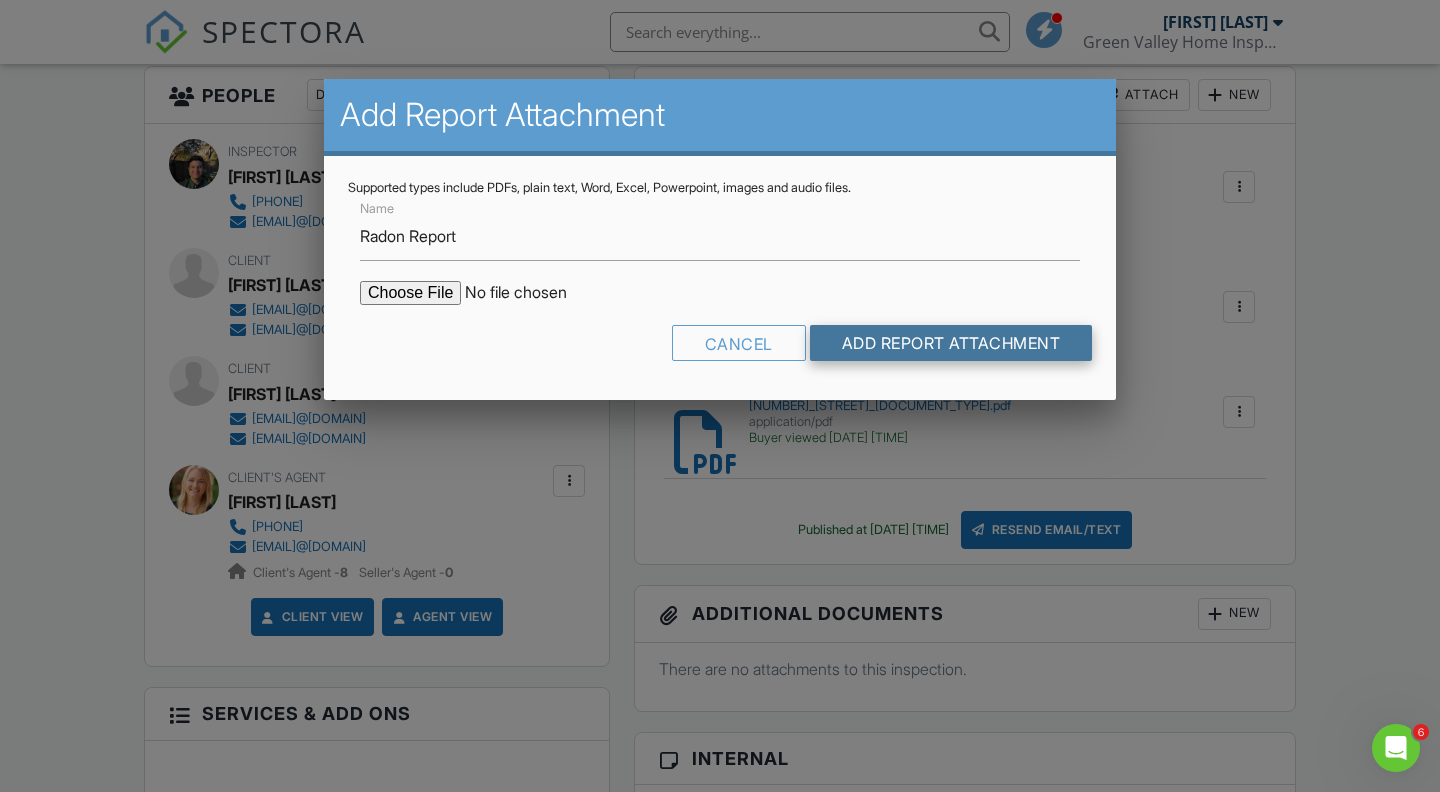 click on "Add Report Attachment" at bounding box center [951, 343] 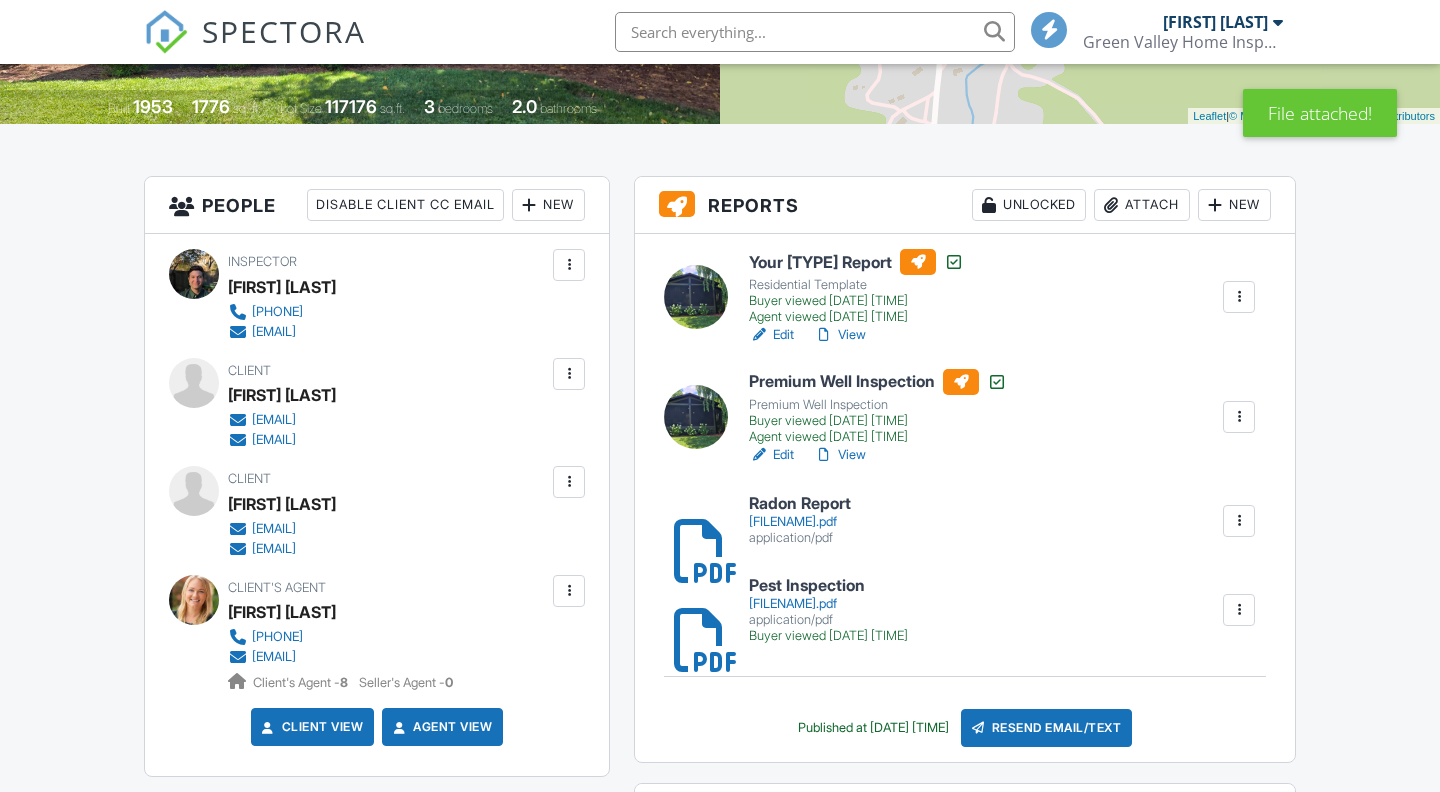 scroll, scrollTop: 410, scrollLeft: 0, axis: vertical 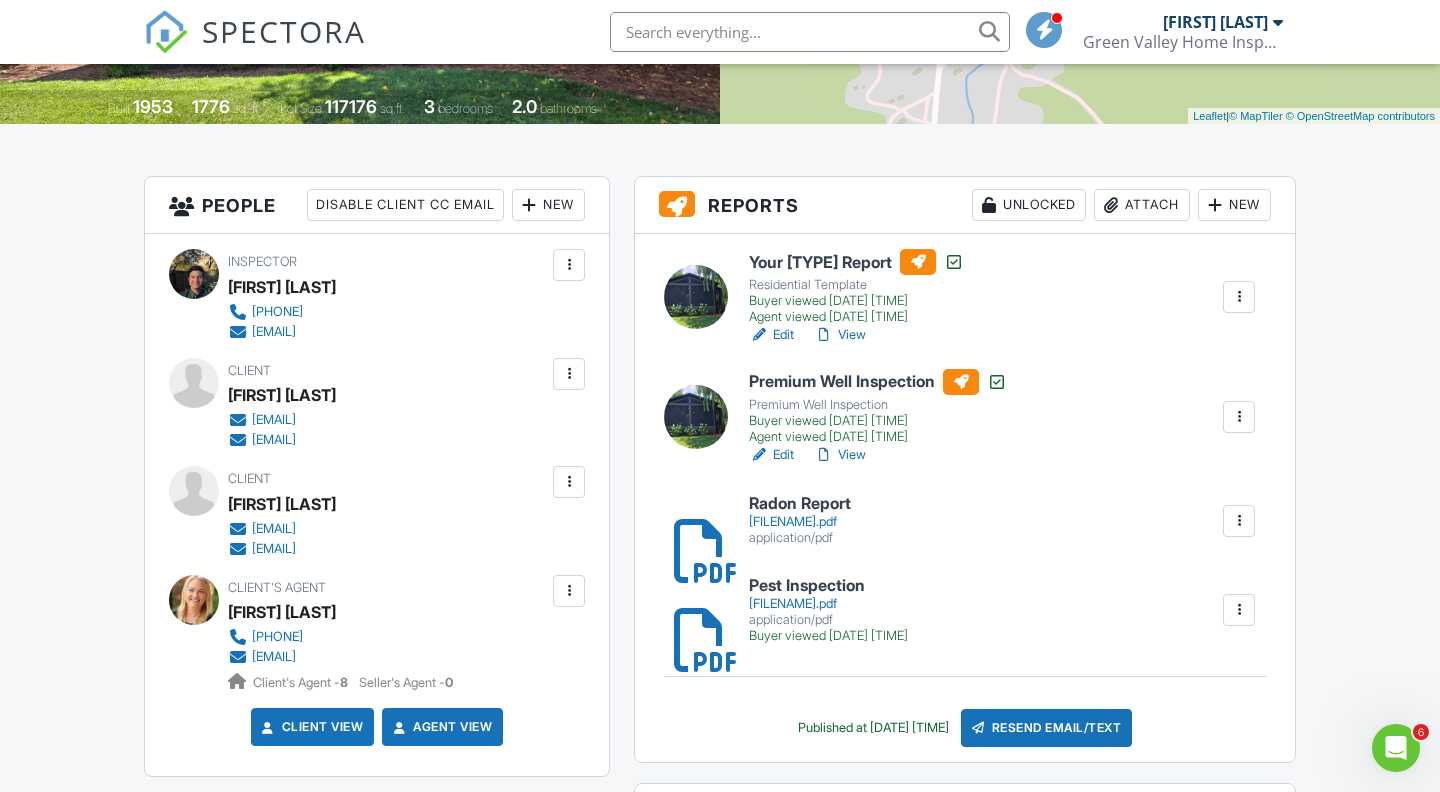 click on "Attach" at bounding box center [1142, 205] 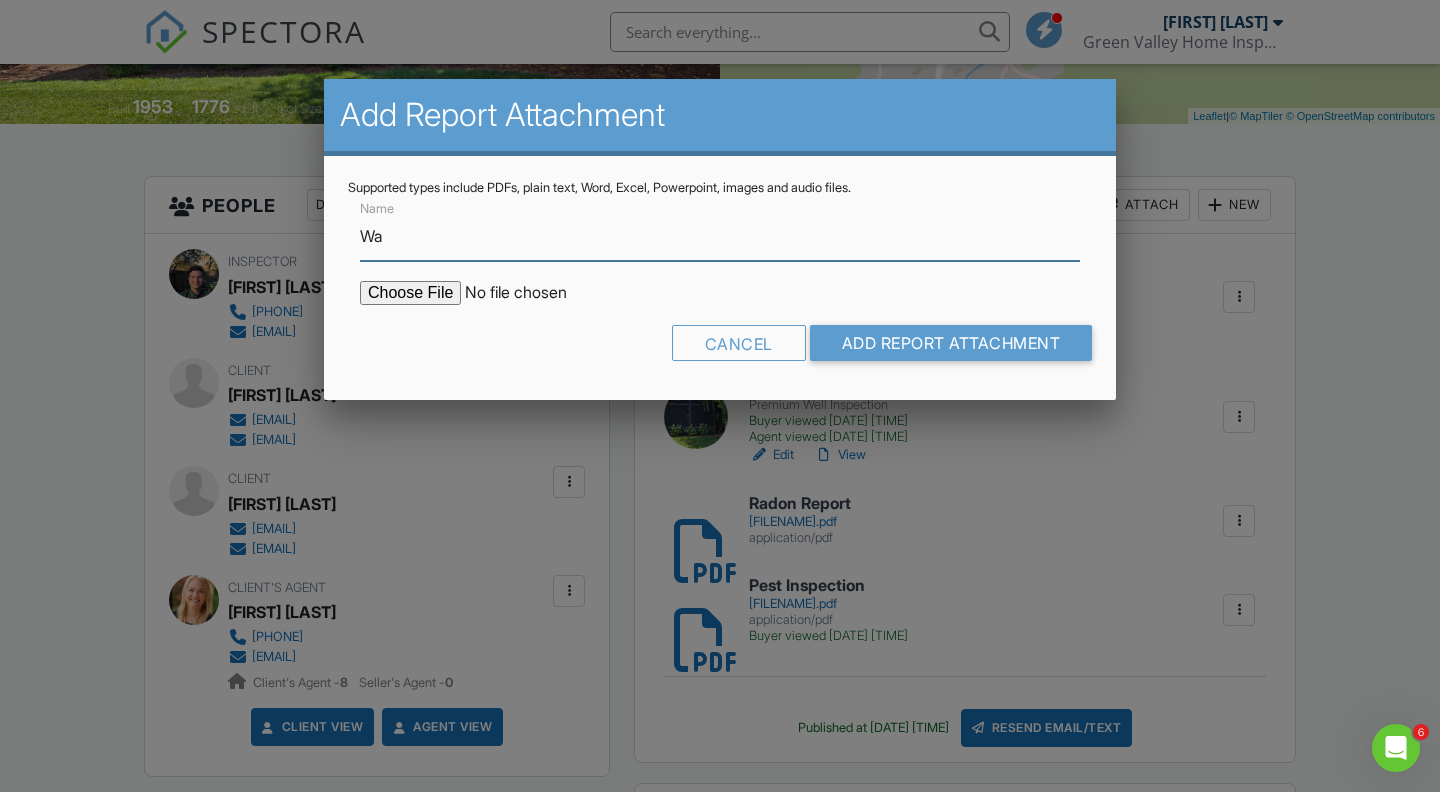 type on "Water (Complete Bacteria [HPC])" 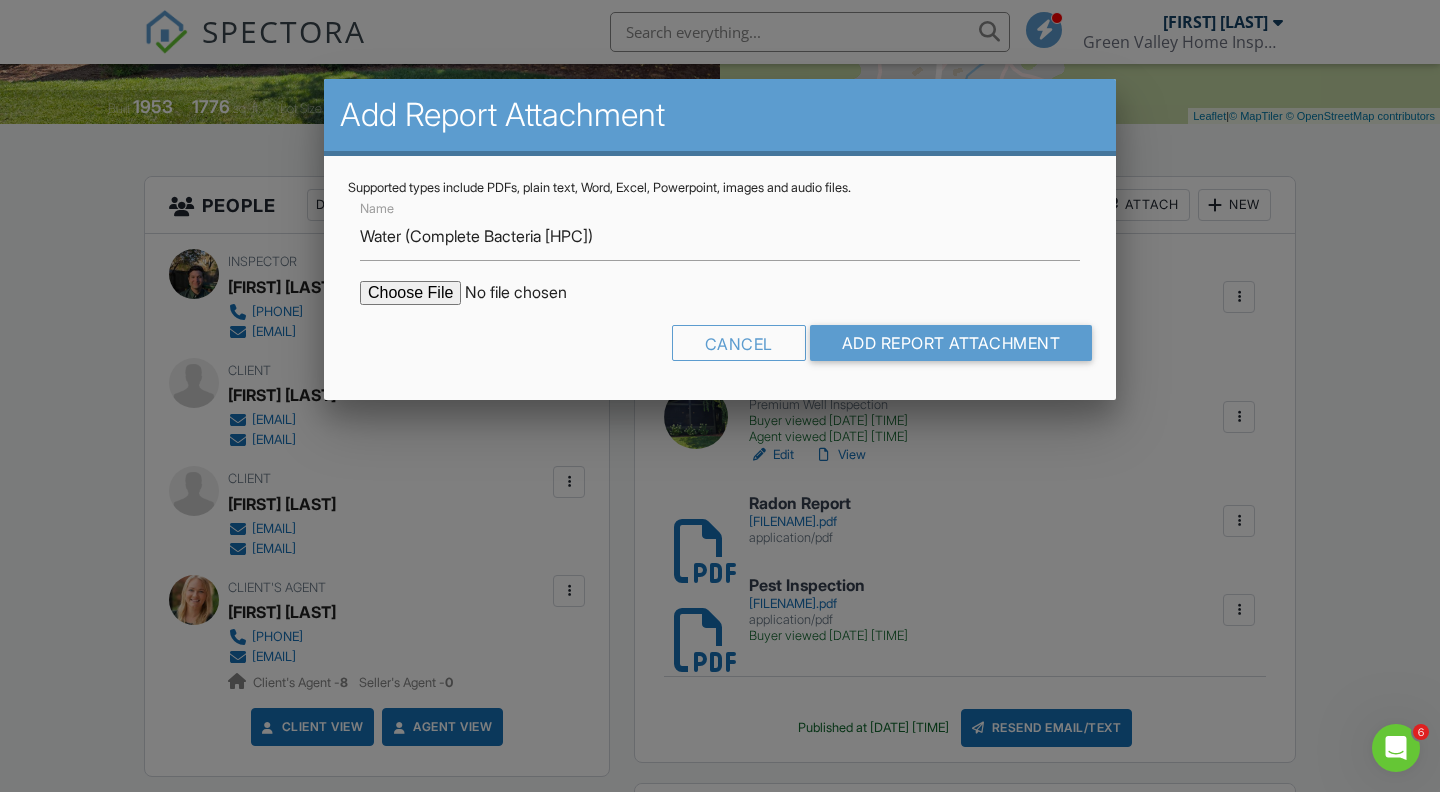 click at bounding box center [530, 293] 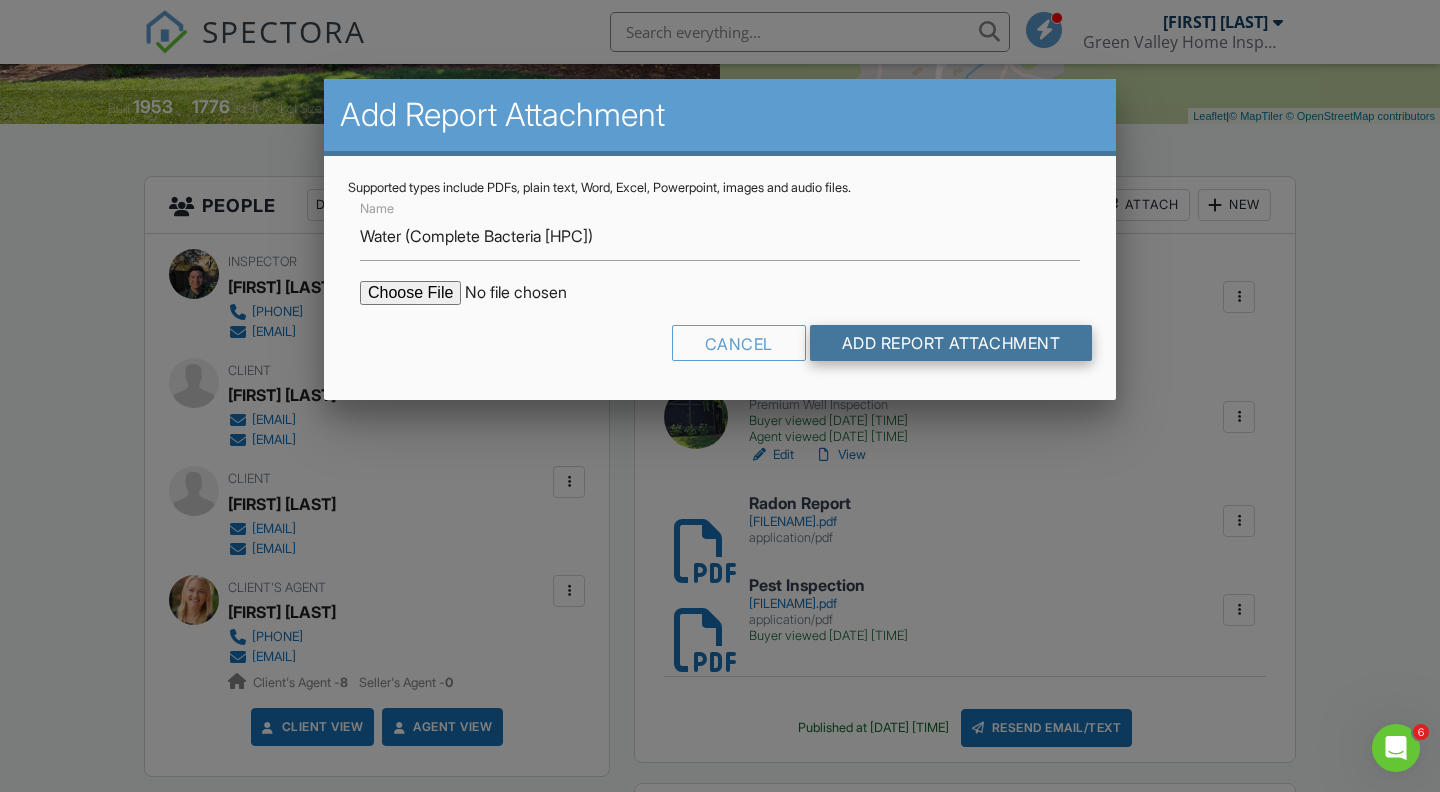 click on "Add Report Attachment" at bounding box center [951, 343] 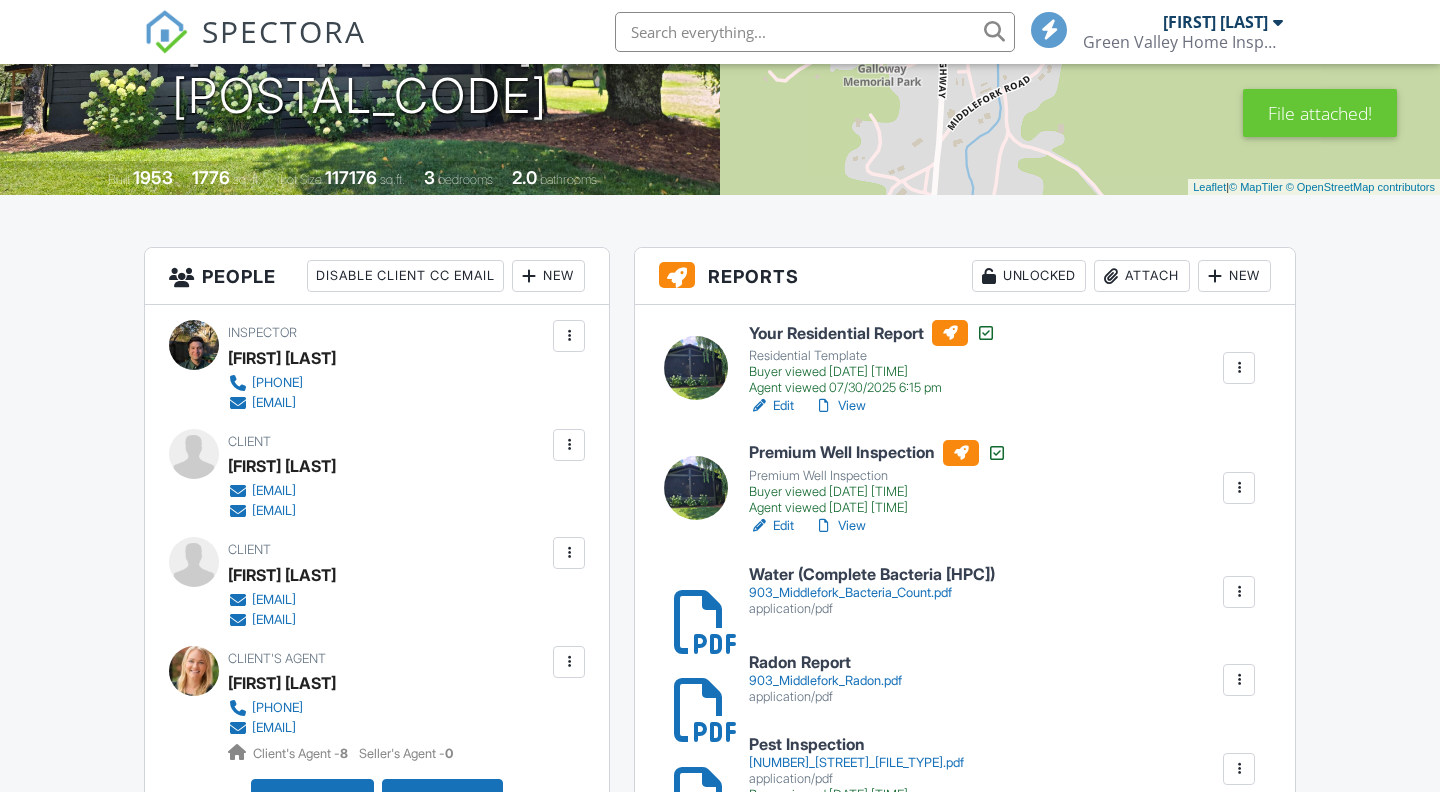 scroll, scrollTop: 339, scrollLeft: 0, axis: vertical 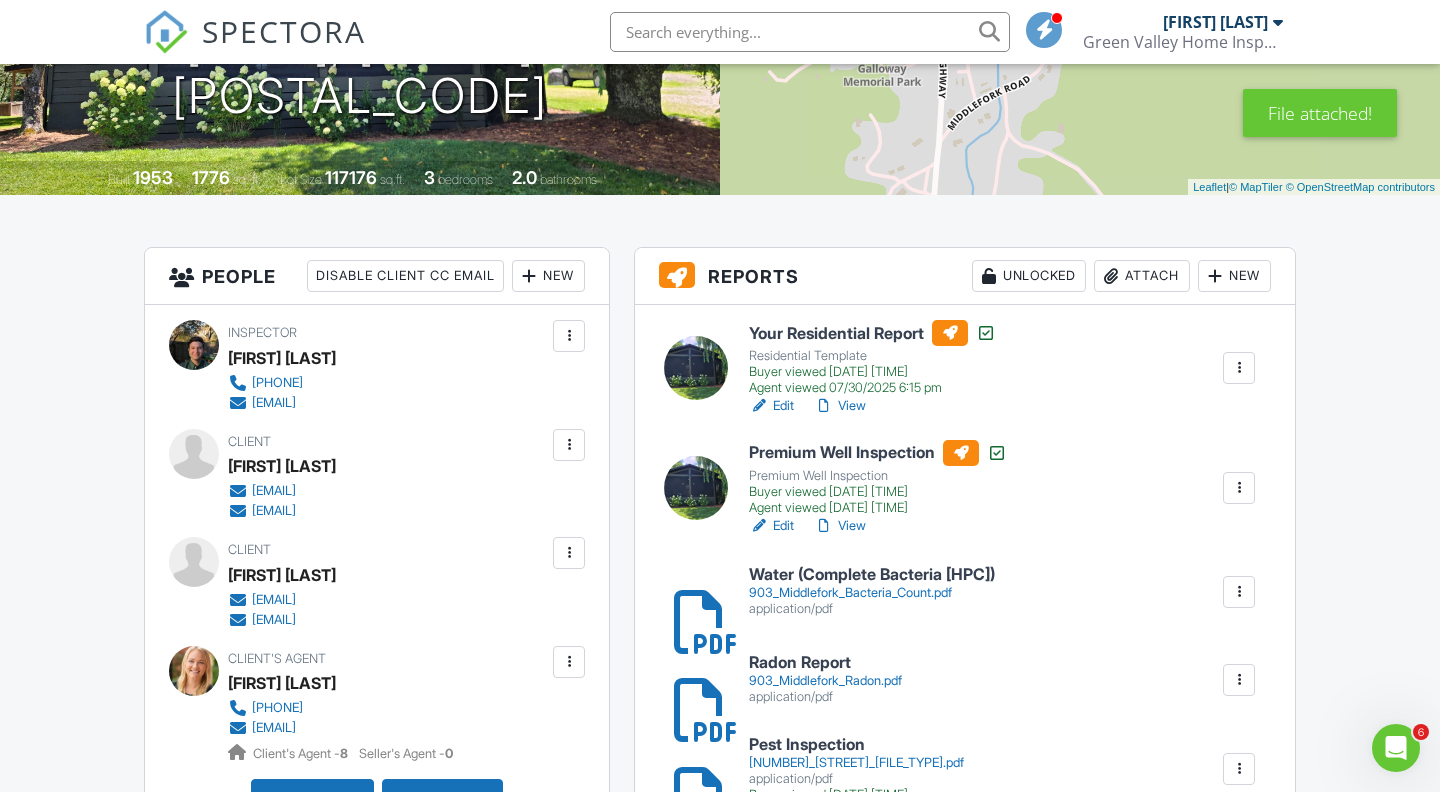 click on "Attach" at bounding box center [1142, 276] 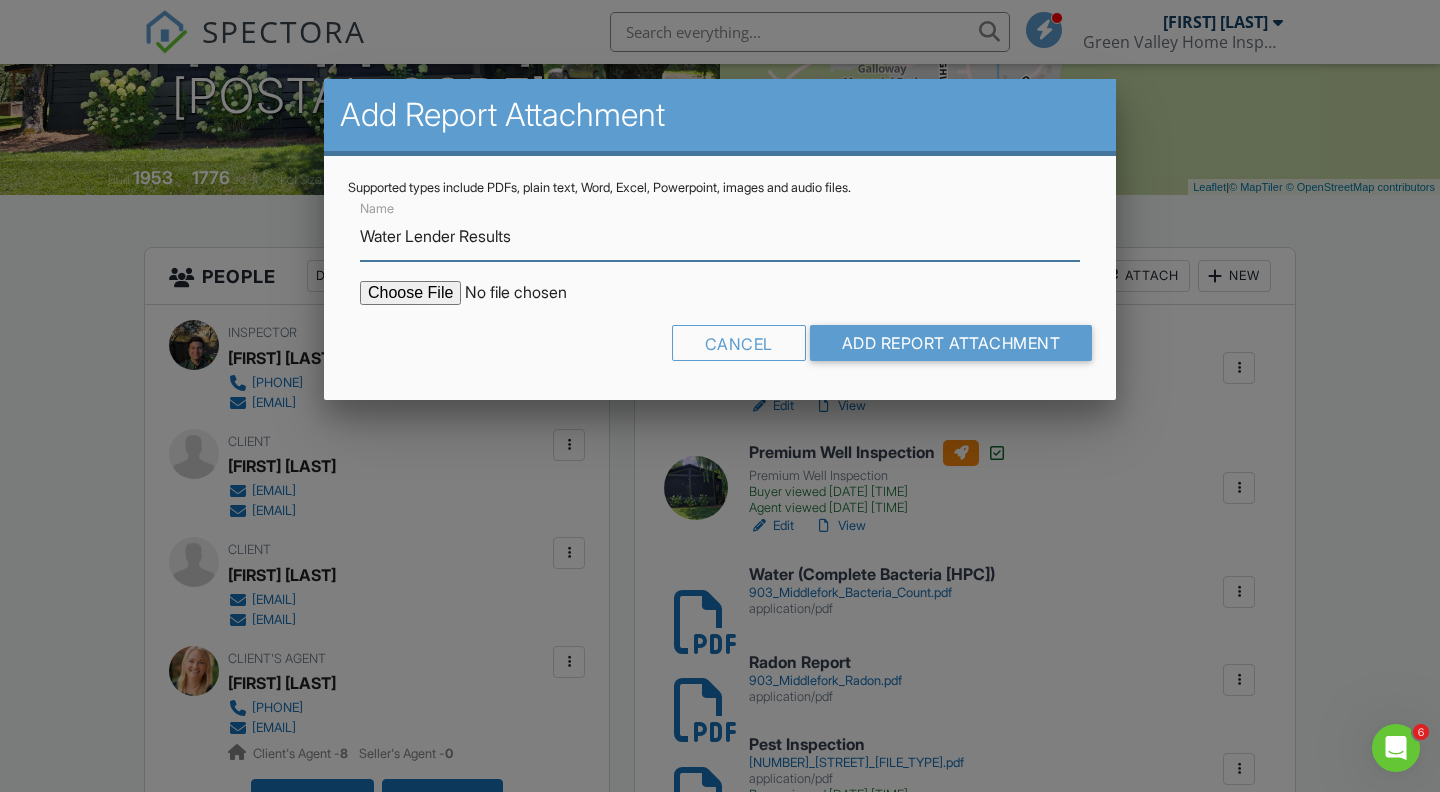 type on "Water Lender Results" 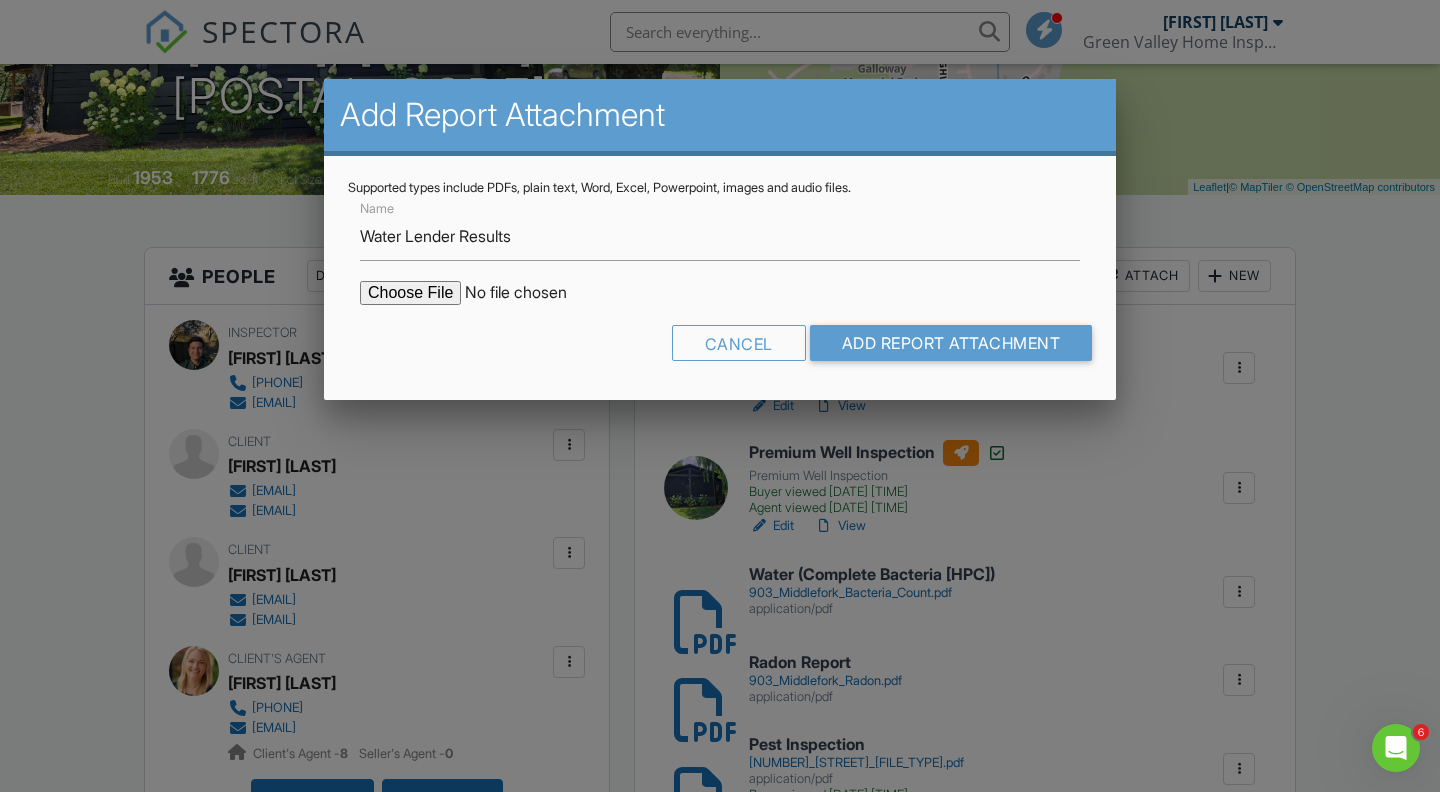 click at bounding box center (530, 293) 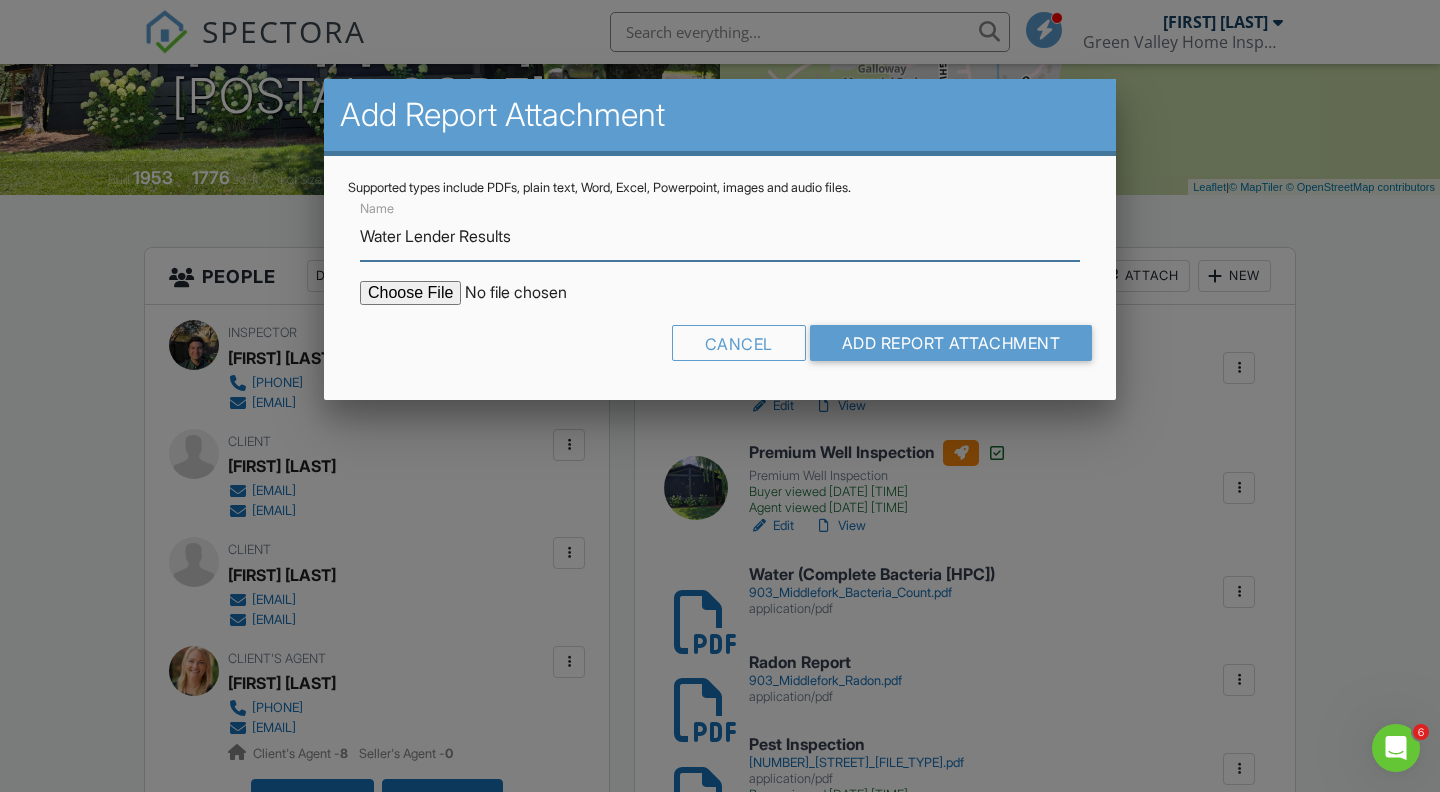 click on "Water Lender Results" at bounding box center (720, 236) 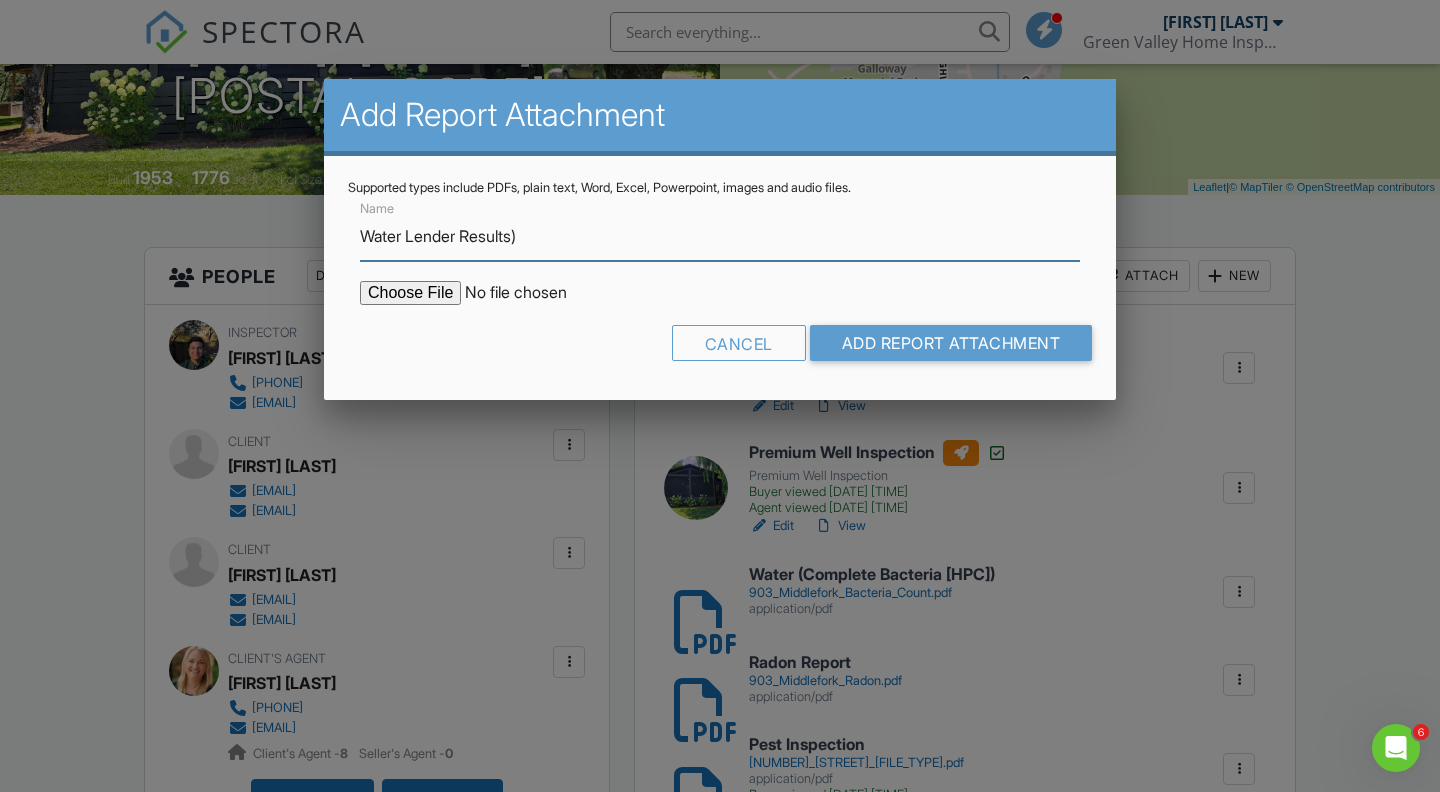 click on "Water Lender Results)" at bounding box center (720, 236) 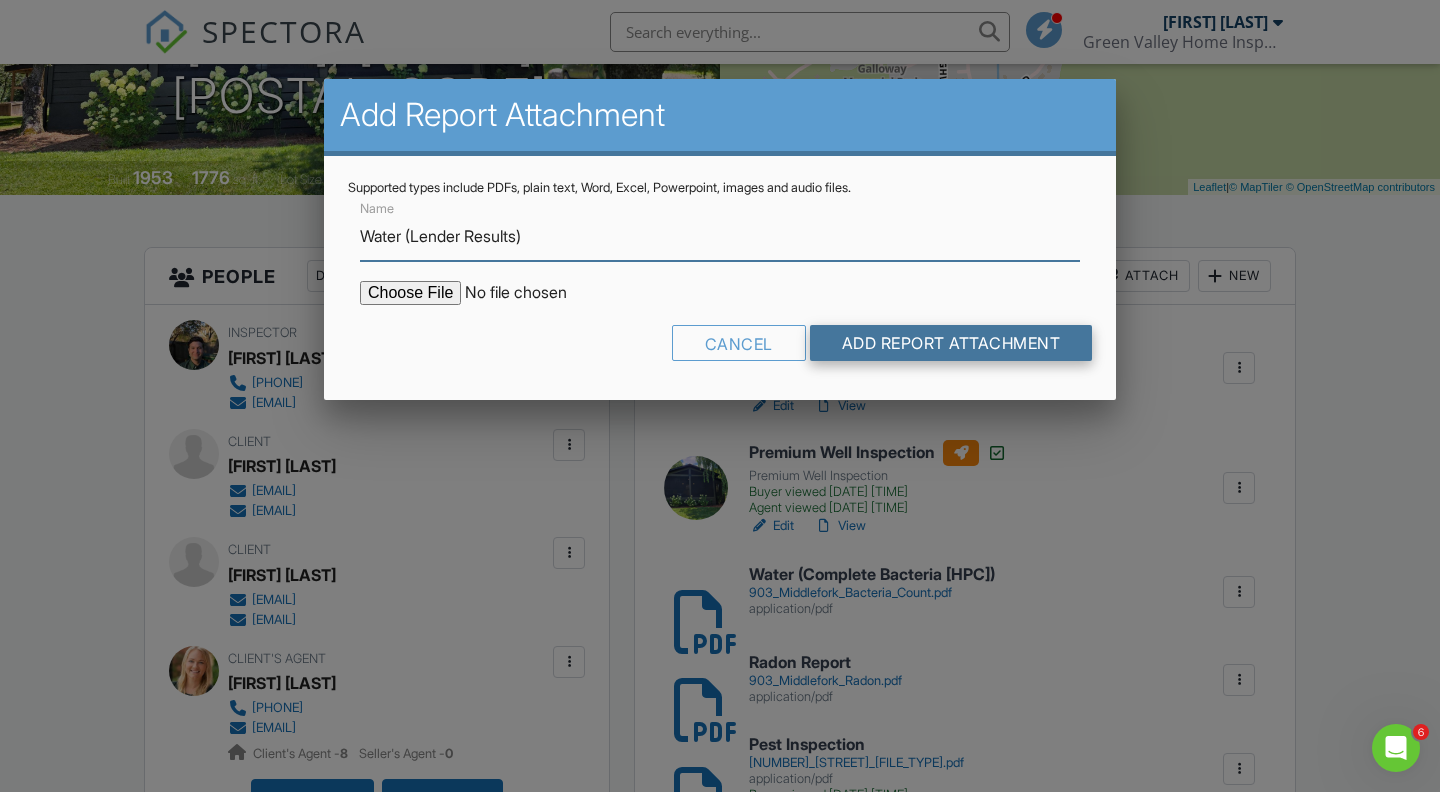 type on "Water (Lender Results)" 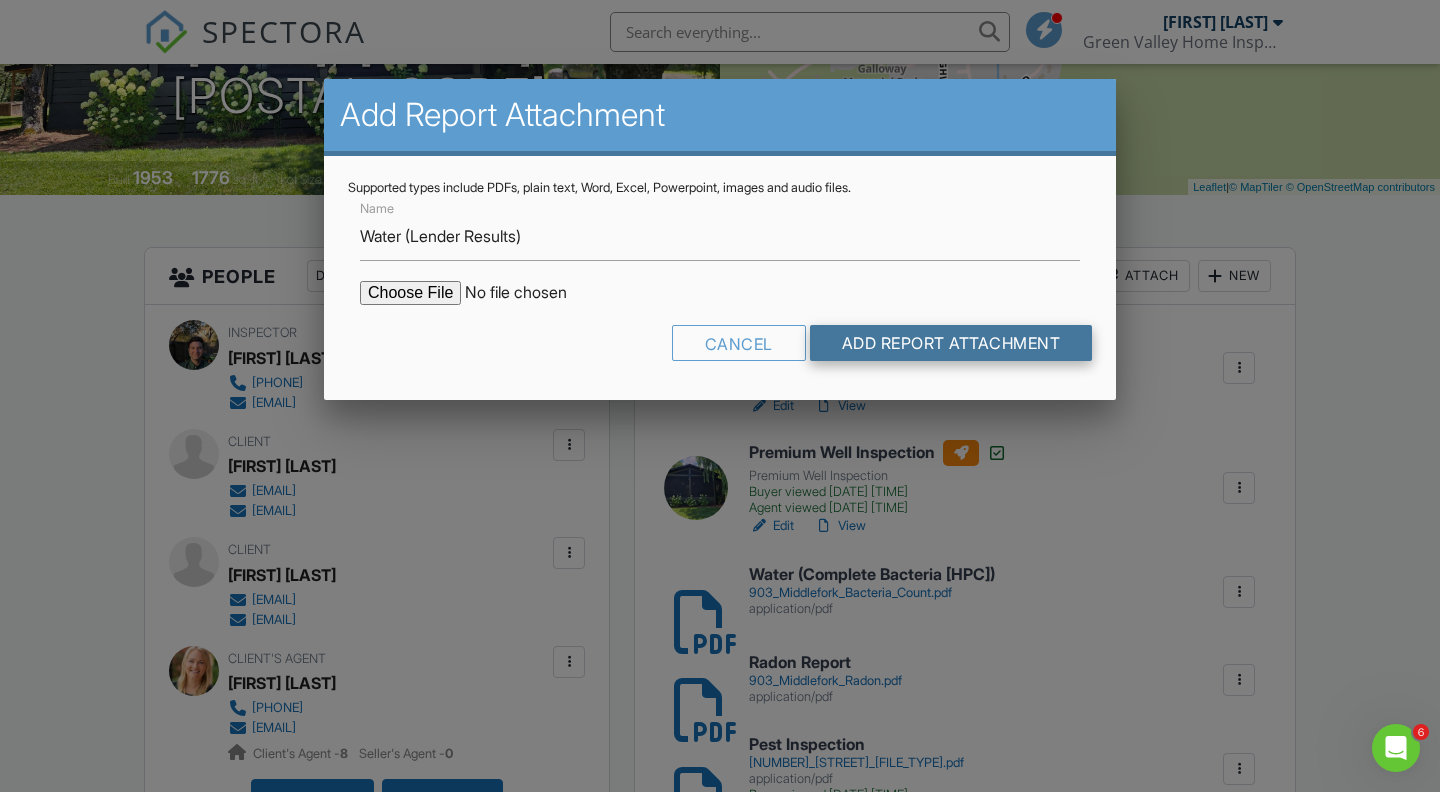 click on "Add Report Attachment" at bounding box center [951, 343] 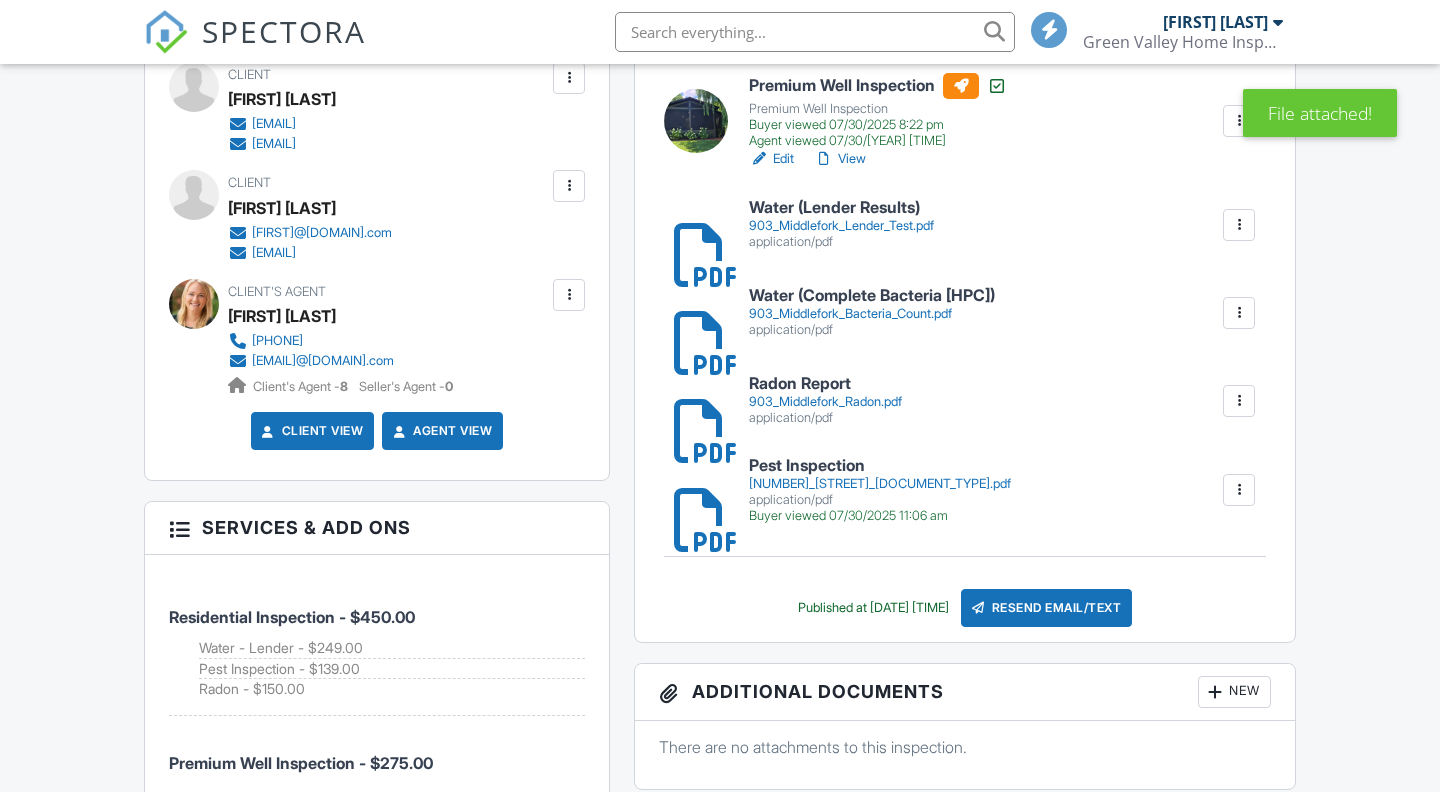 scroll, scrollTop: 706, scrollLeft: 0, axis: vertical 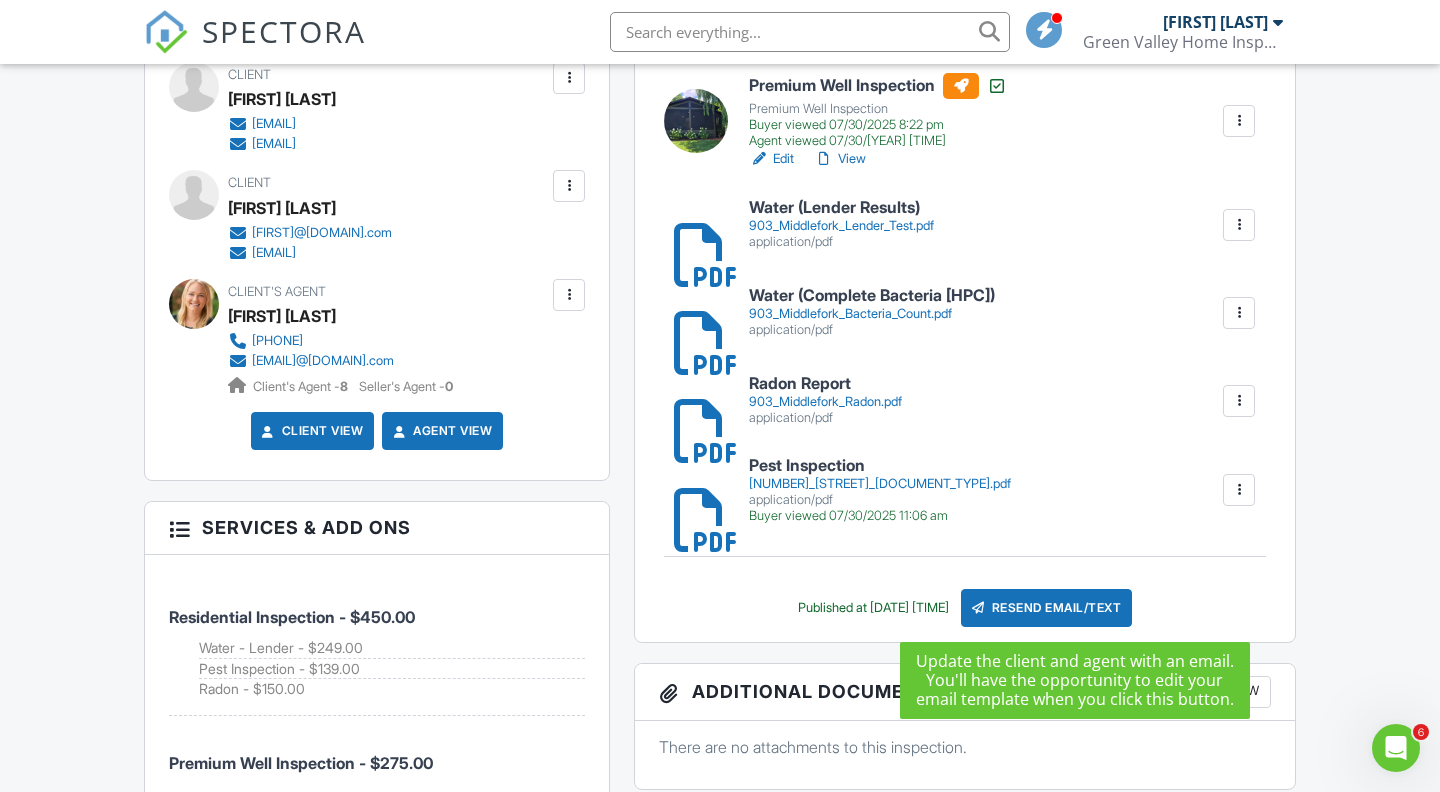click on "Resend Email/Text" at bounding box center [1047, 608] 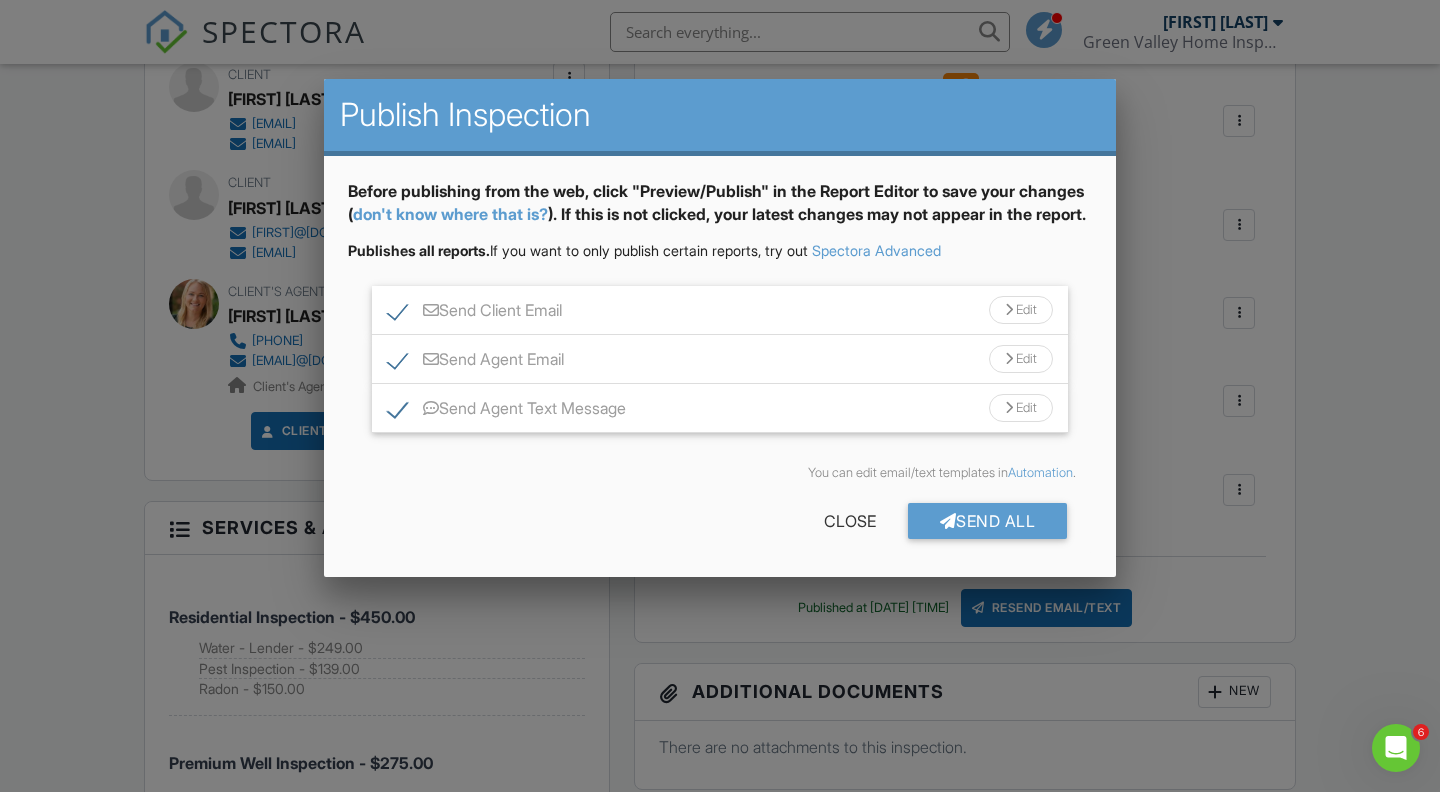 click on "Edit" at bounding box center (1021, 310) 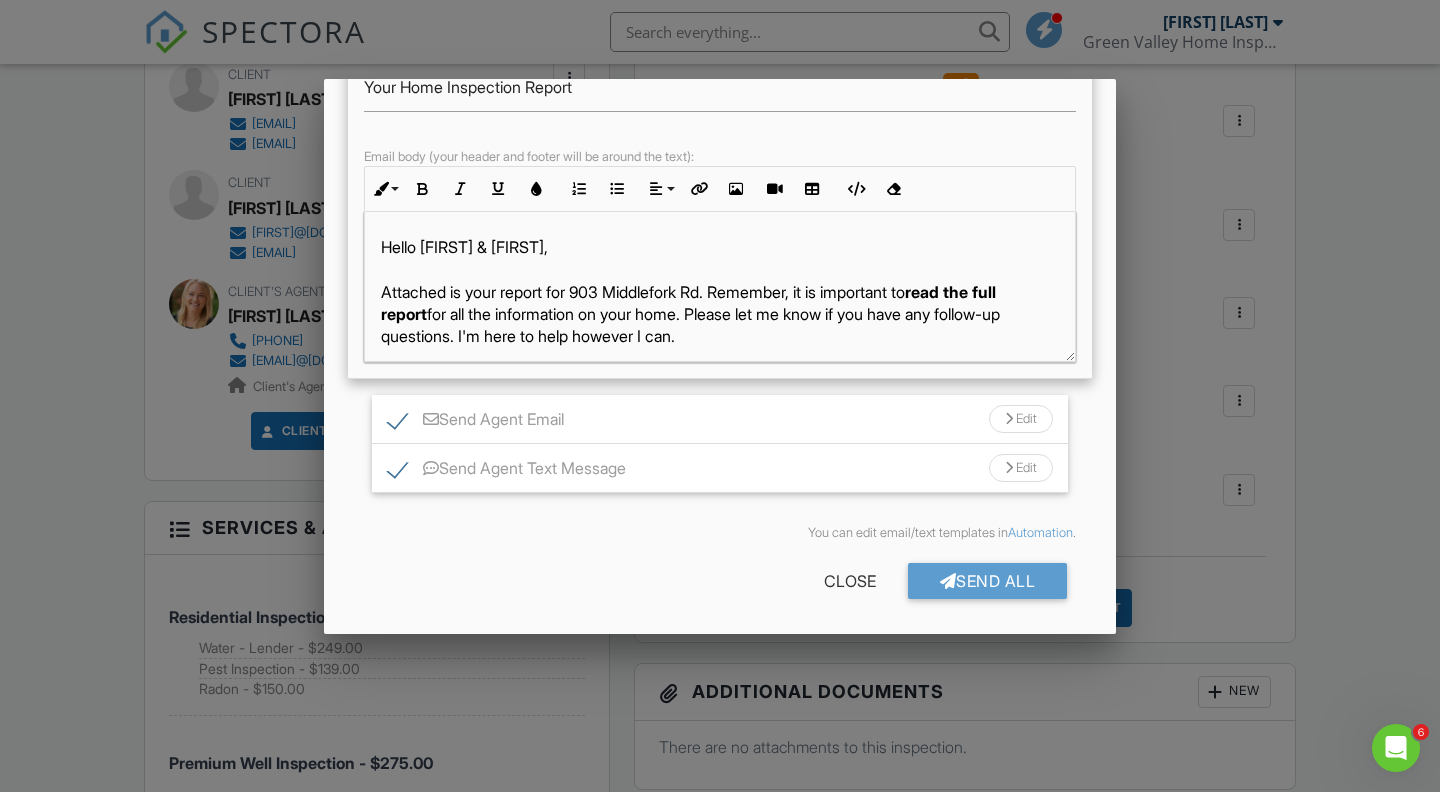 scroll, scrollTop: 301, scrollLeft: 0, axis: vertical 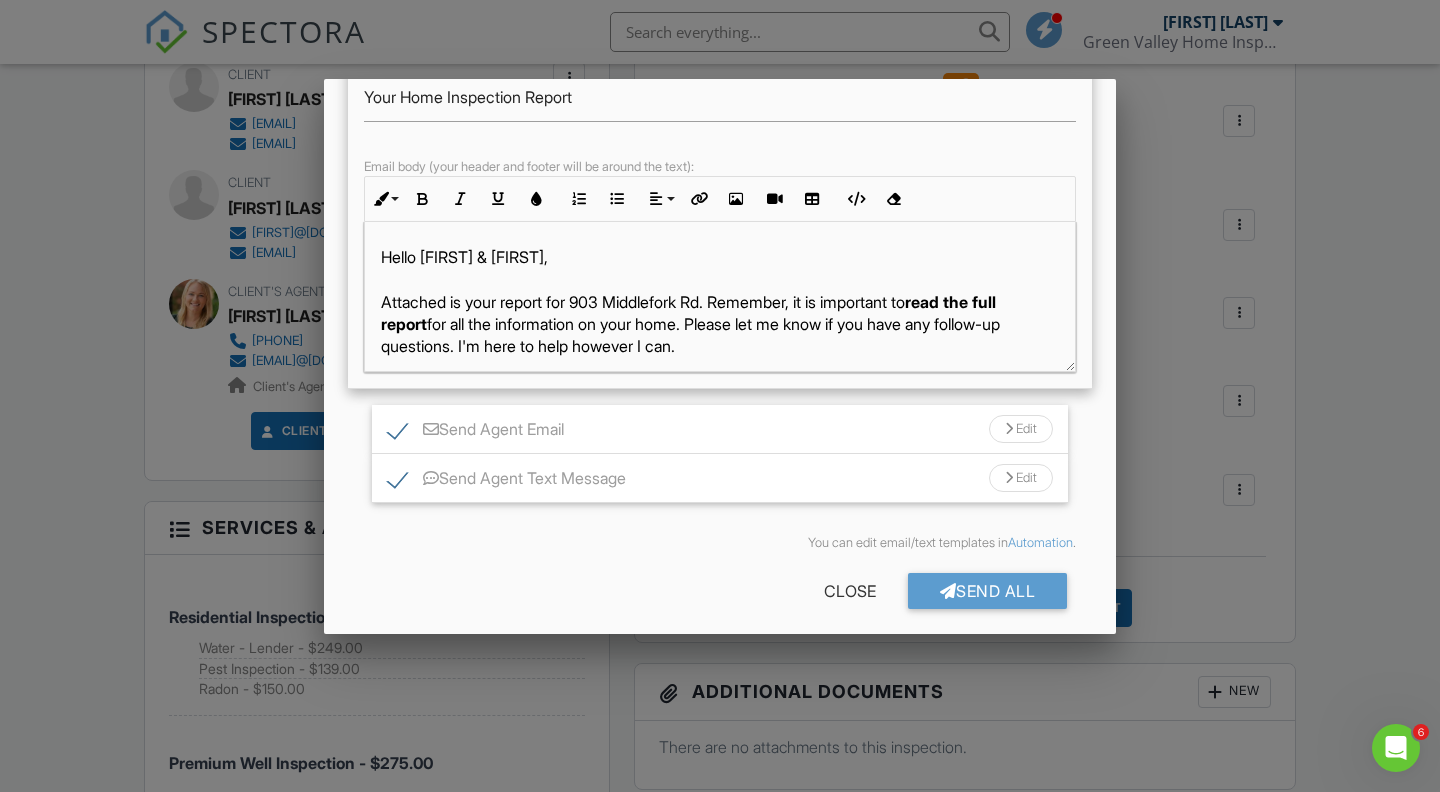 drag, startPoint x: 700, startPoint y: 380, endPoint x: 371, endPoint y: 332, distance: 332.4831 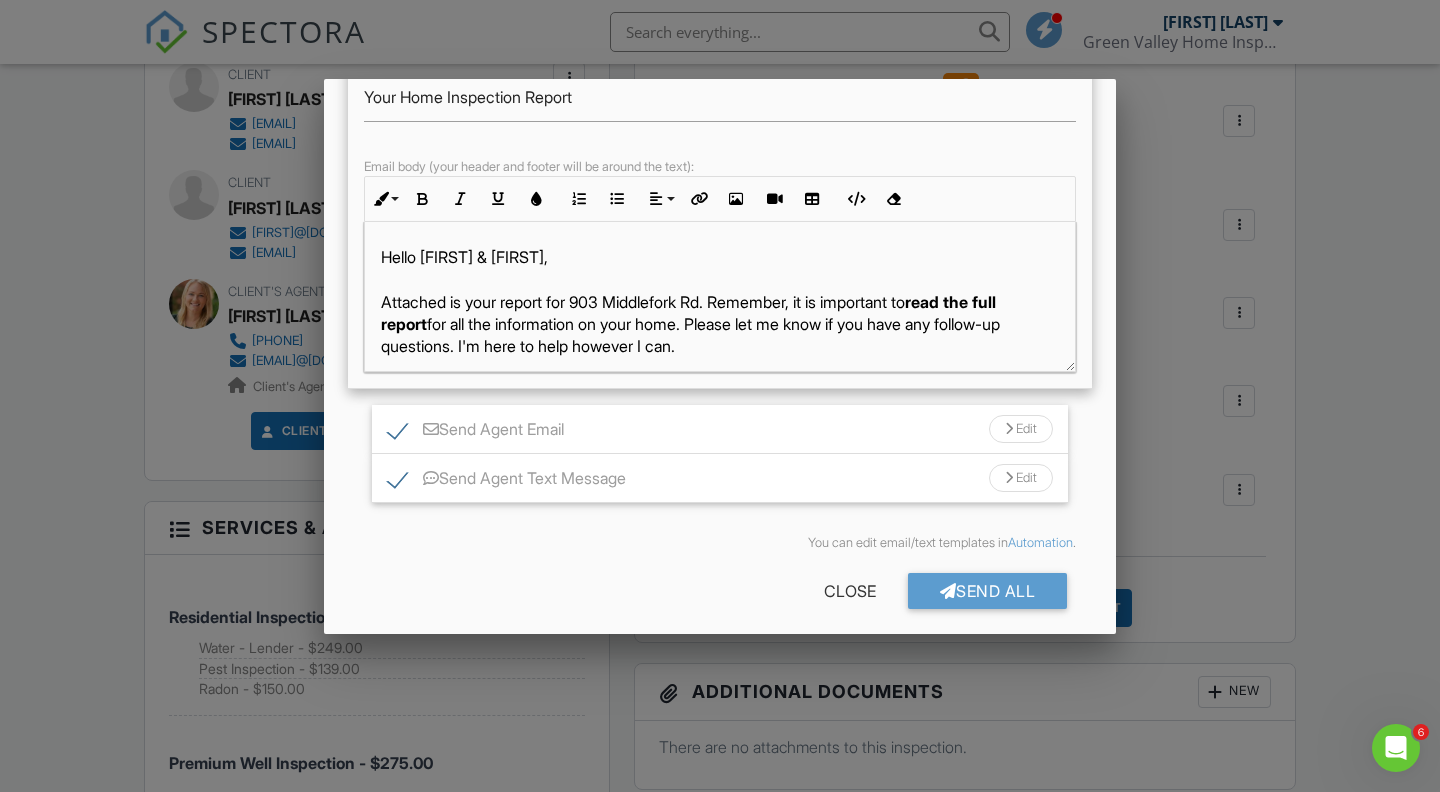 click on "Hello Eric & David, Attached is your report for 903 Middlefork Rd. Remember, it is important to  read the full report  for all the information on your home. Please let me know if you have any follow-up questions. I'm here to help however I can.  Here's a few tips for reading your home inspection report. Inspection Details Thank you, Tino" at bounding box center [720, 420] 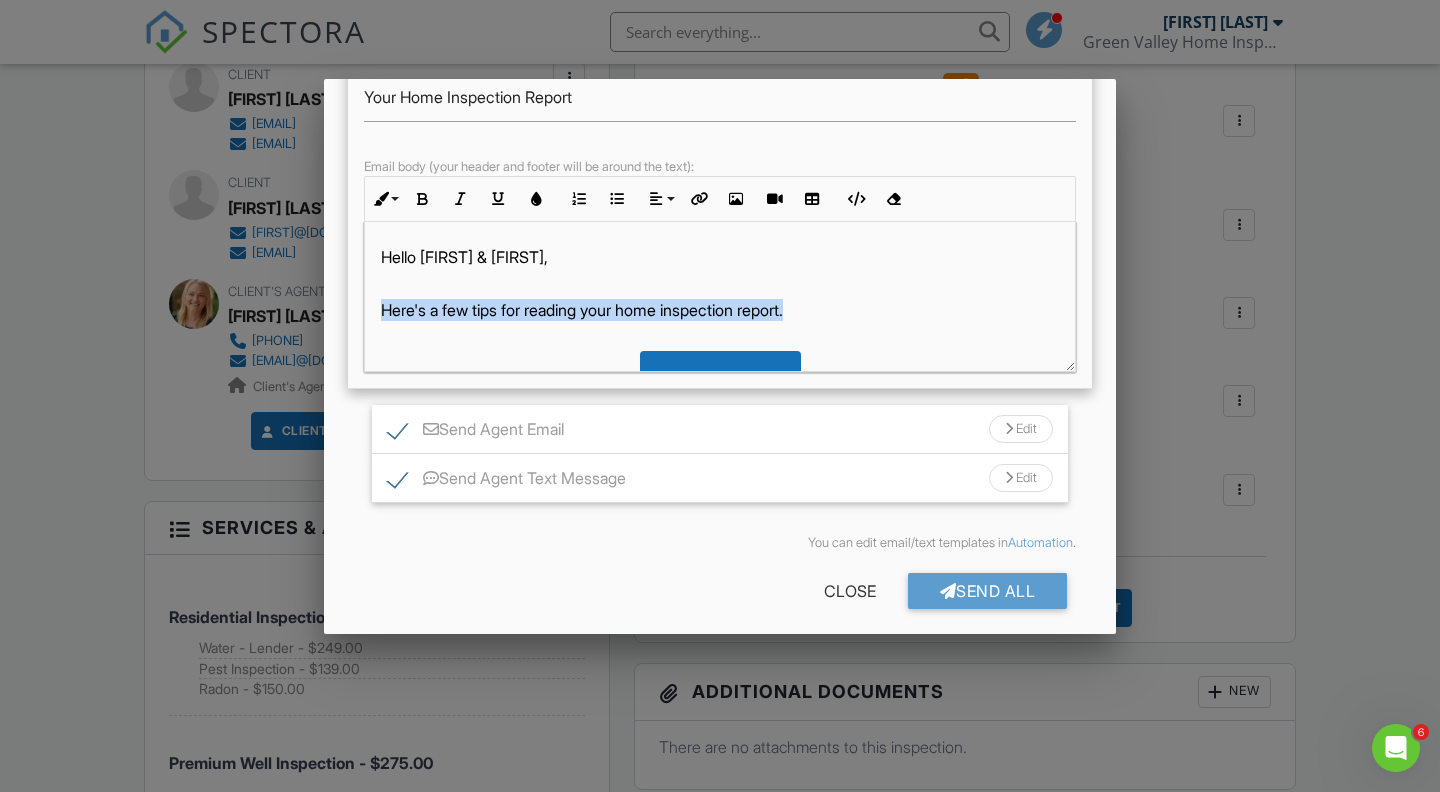 drag, startPoint x: 821, startPoint y: 332, endPoint x: 379, endPoint y: 338, distance: 442.0407 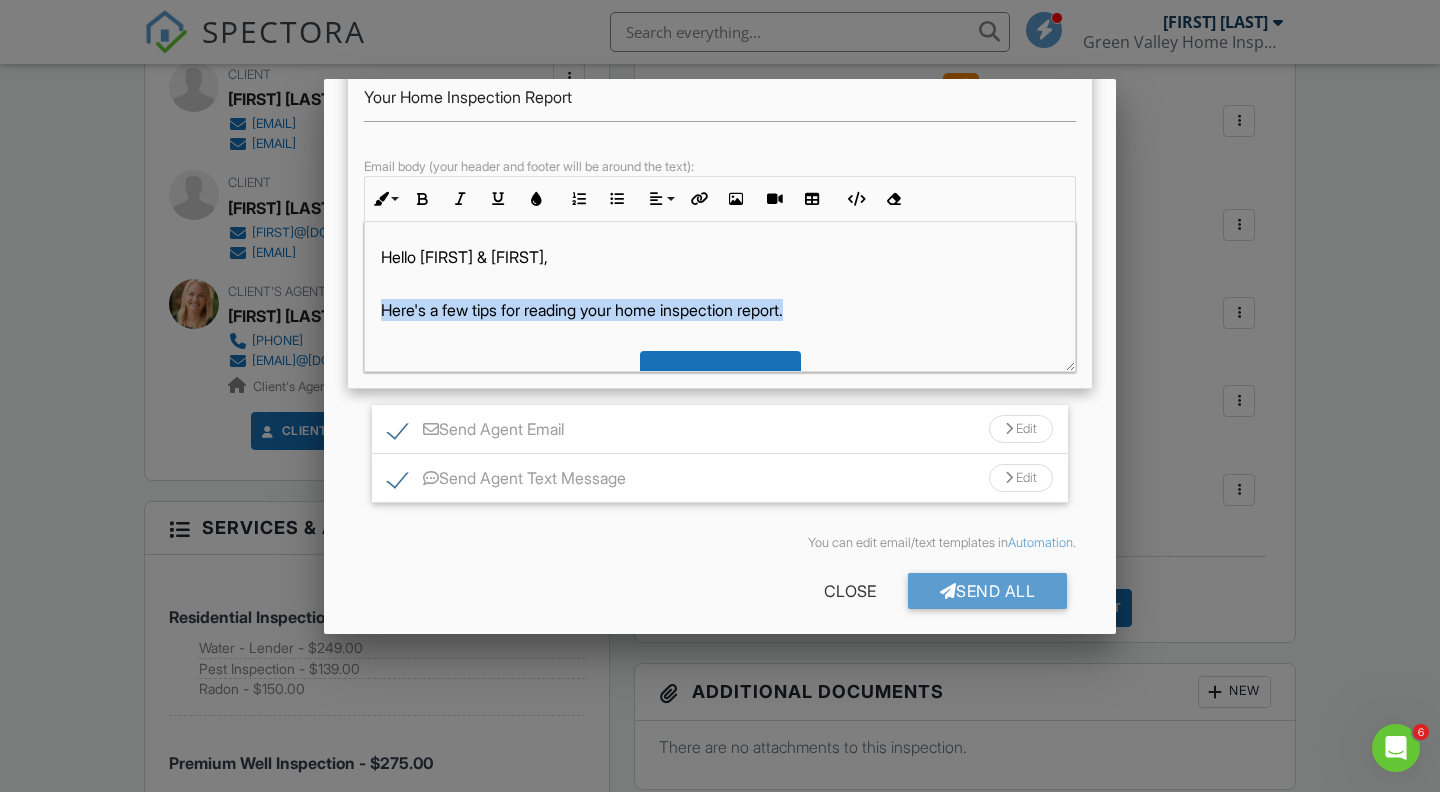 click on "Hello Eric & David, Here's a few tips for reading your home inspection report. Inspection Details Thank you, Tino" at bounding box center (720, 387) 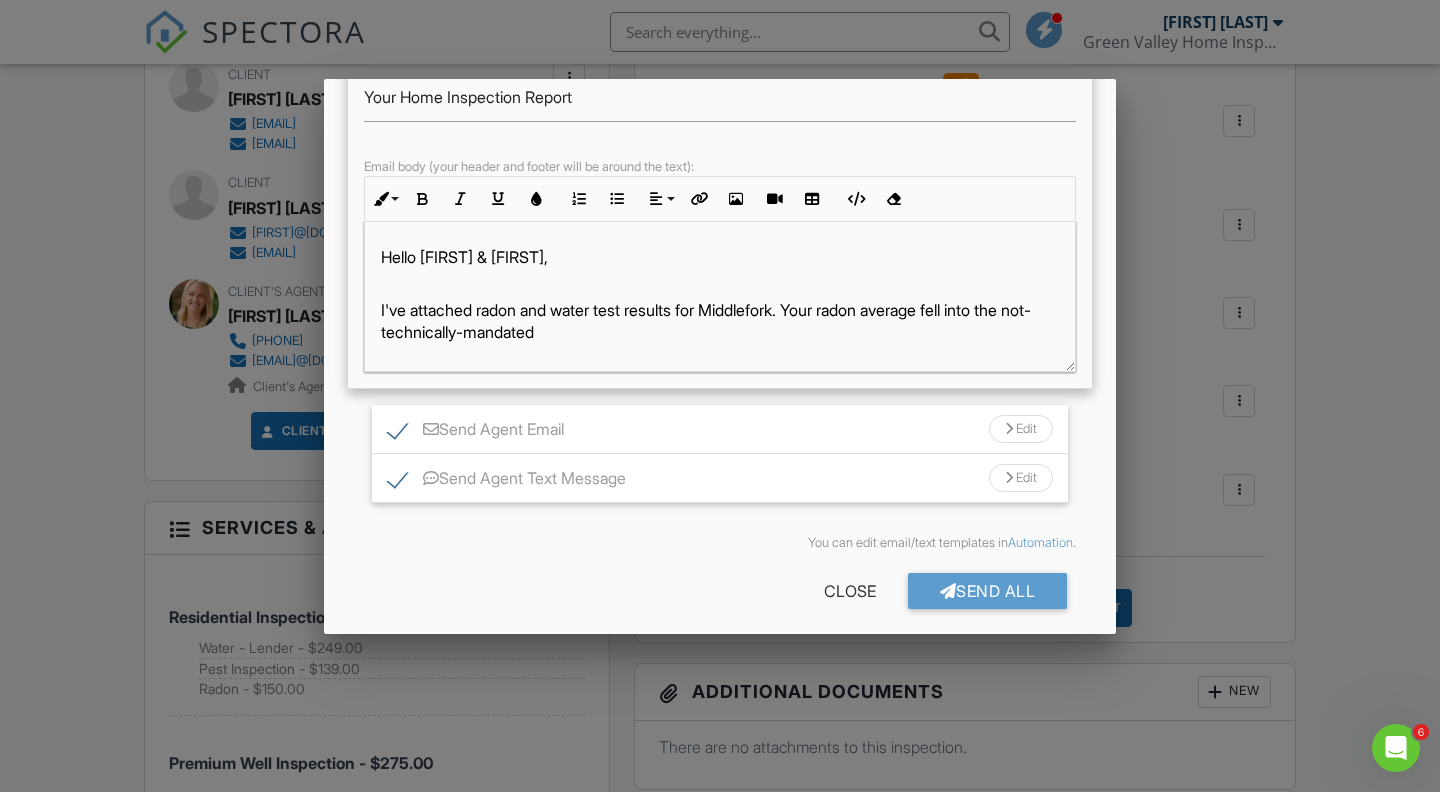 click on "I've attached radon and water test results for Middlefork. Your radon average fell into the not-technically-mandated" at bounding box center [720, 332] 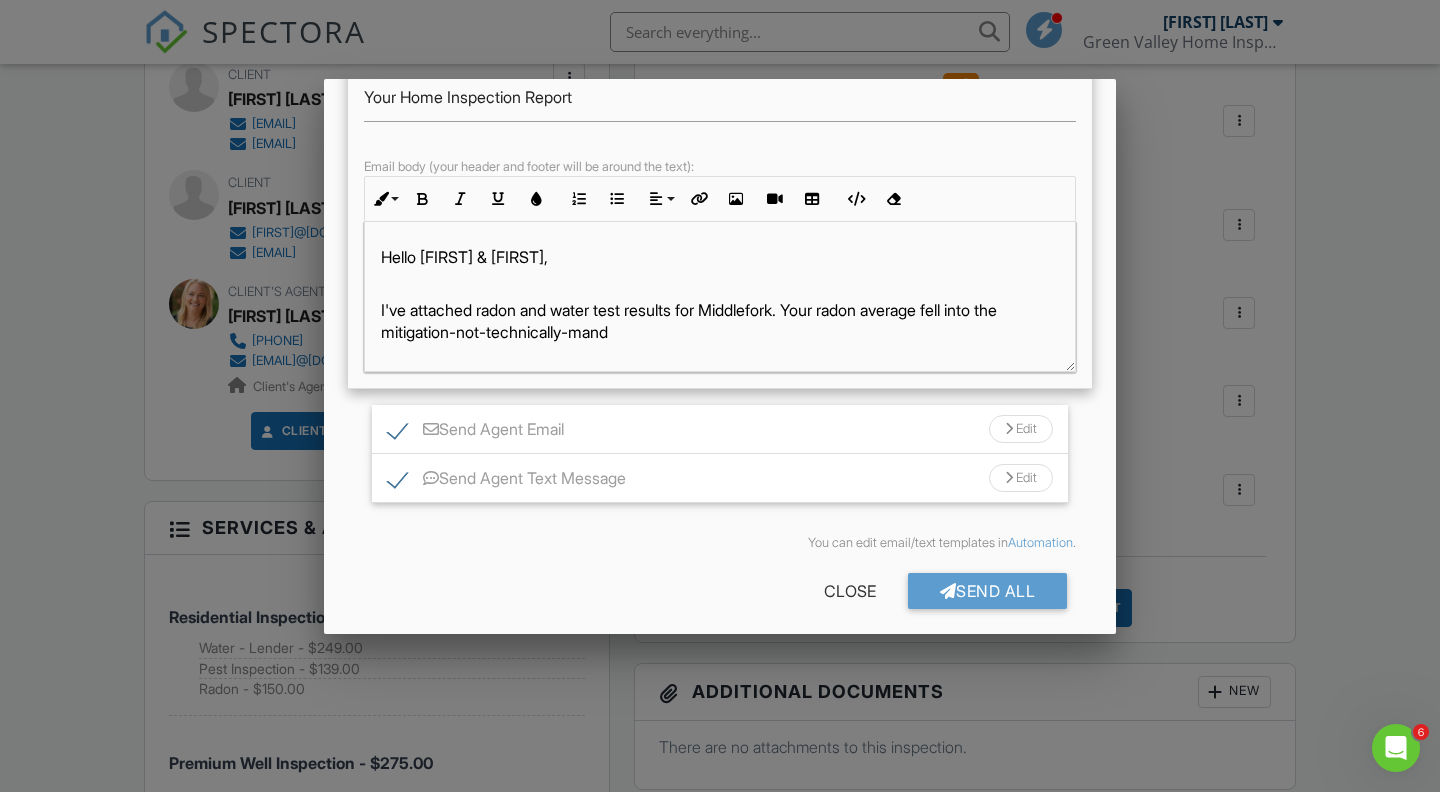 click on "I've attached radon and water test results for Middlefork. Your radon average fell into the mitigation-not-technically-mandated" at bounding box center (720, 332) 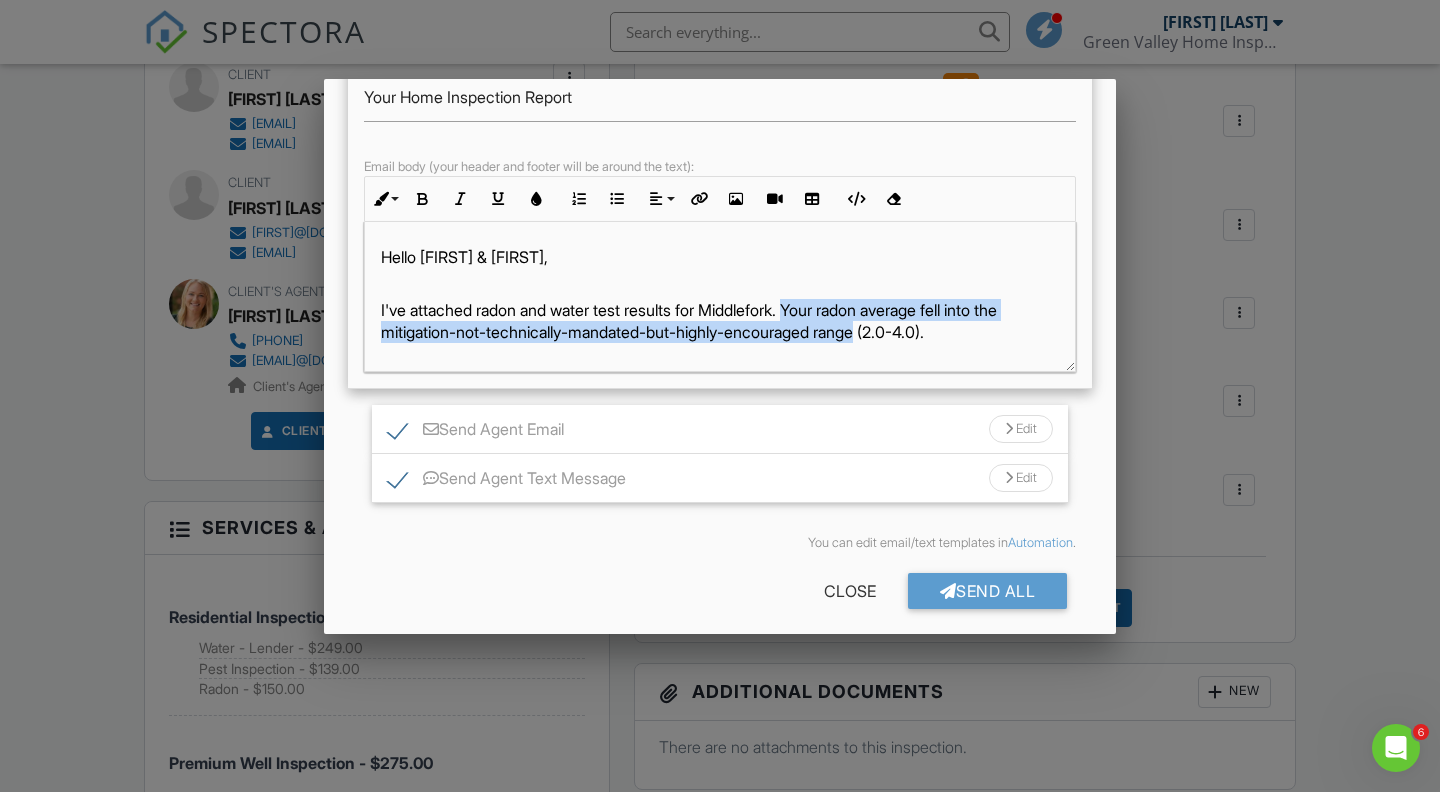 drag, startPoint x: 884, startPoint y: 359, endPoint x: 809, endPoint y: 332, distance: 79.71198 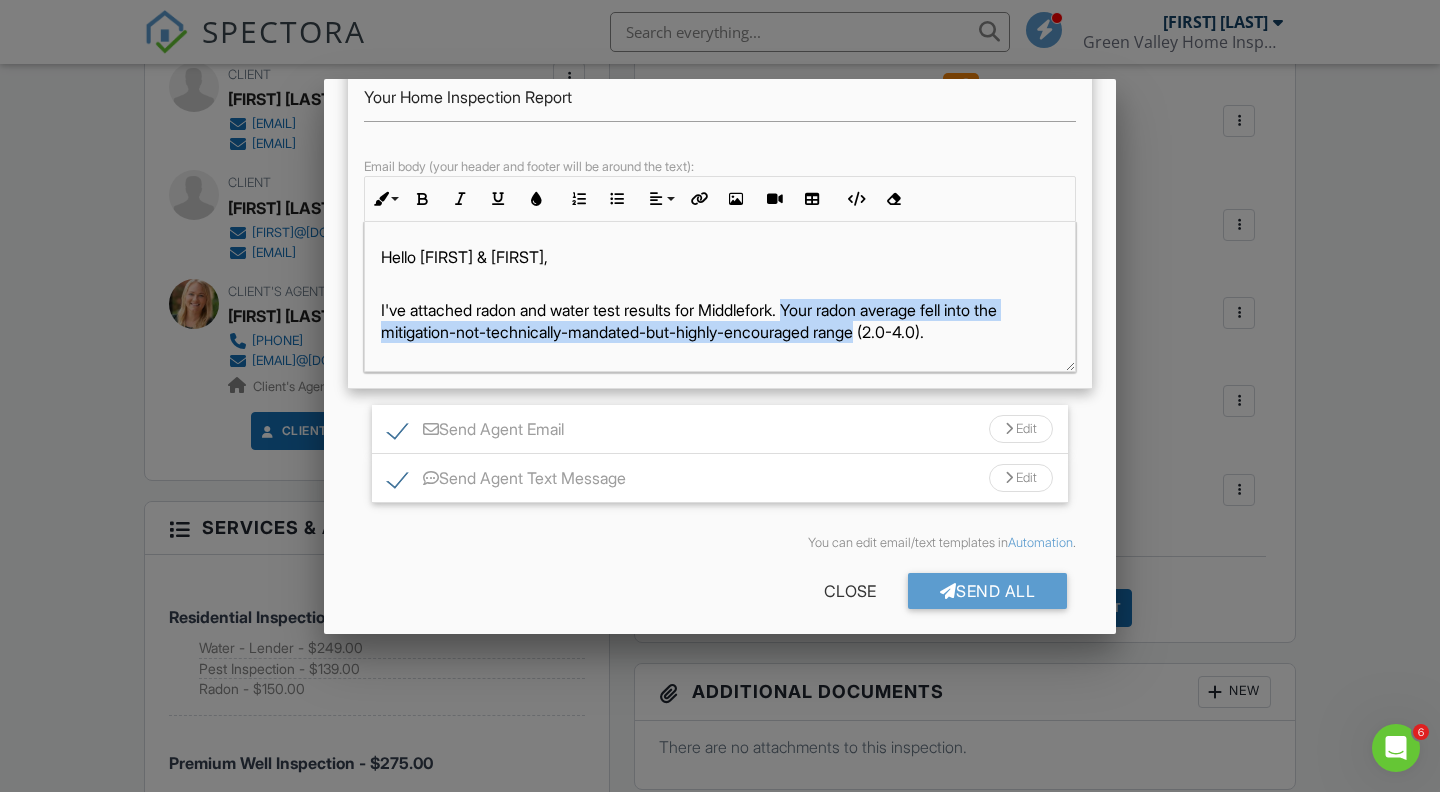 click on "I've attached radon and water test results for Middlefork. Your radon average fell into the mitigation-not-technically-mandated-but-highly-encouraged range (2.0-4.0)." at bounding box center (720, 332) 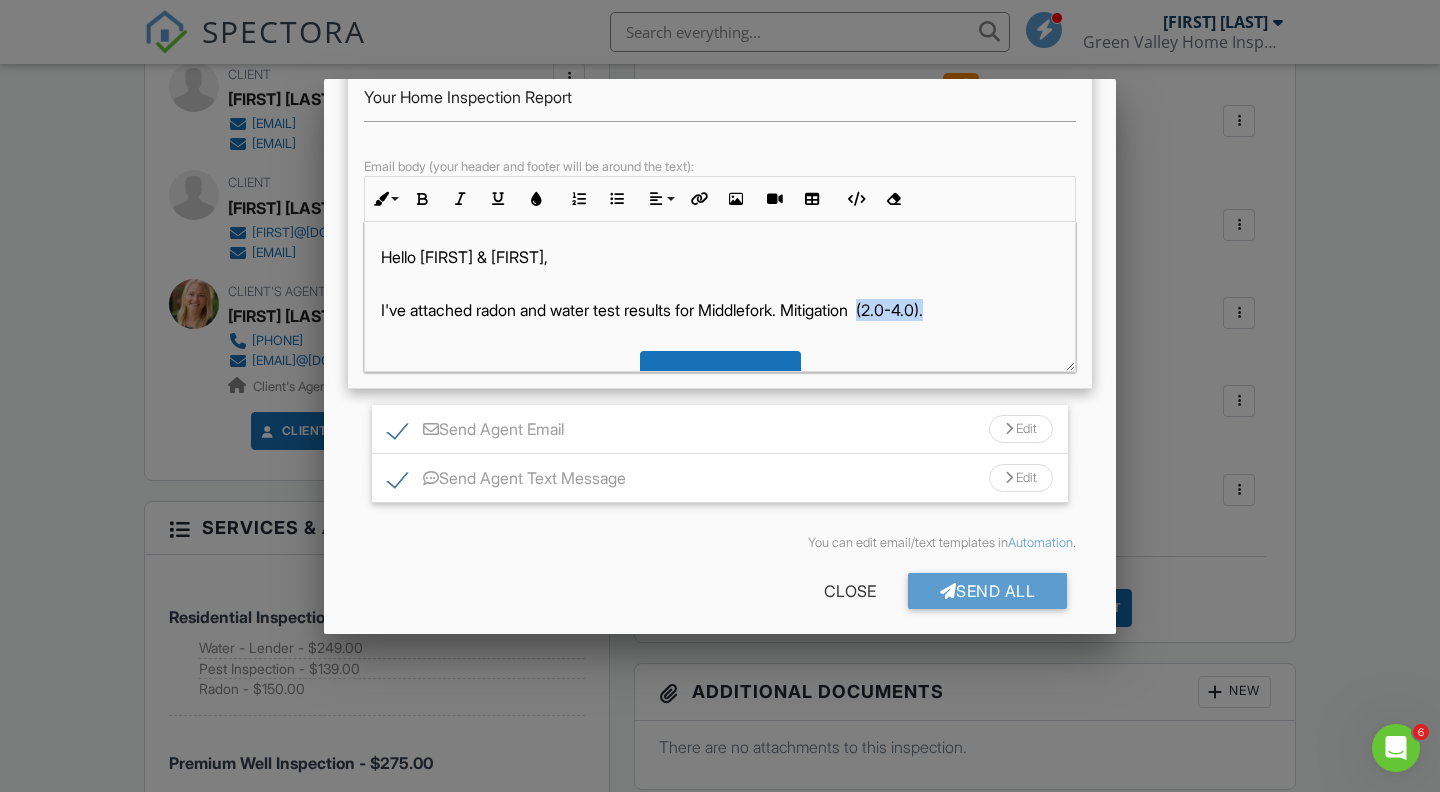 drag, startPoint x: 892, startPoint y: 331, endPoint x: 1002, endPoint y: 334, distance: 110.0409 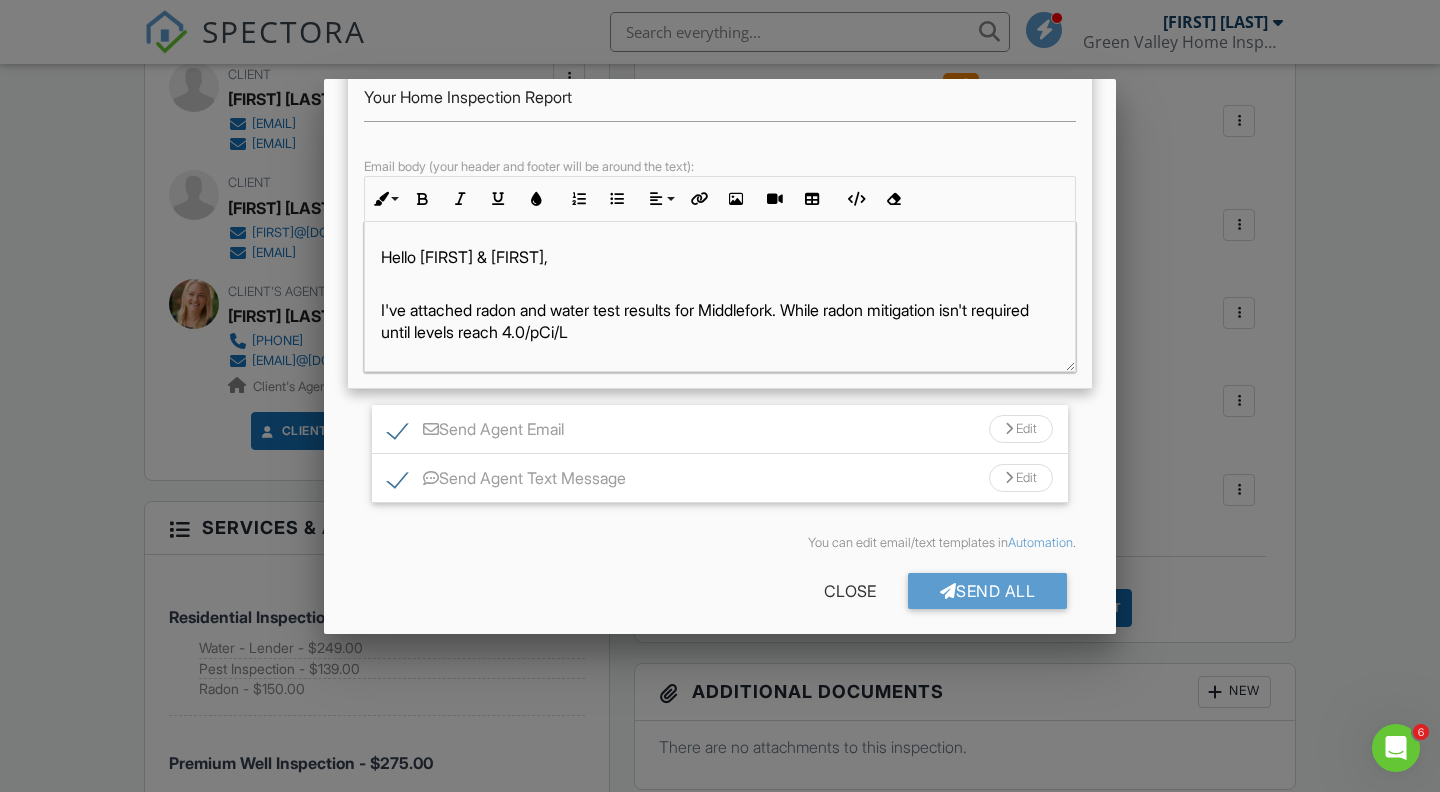 click on "I've attached radon and water test results for Middlefork. While radon mitigation isn't required until levels reach 4.0/pCi/L" at bounding box center (720, 332) 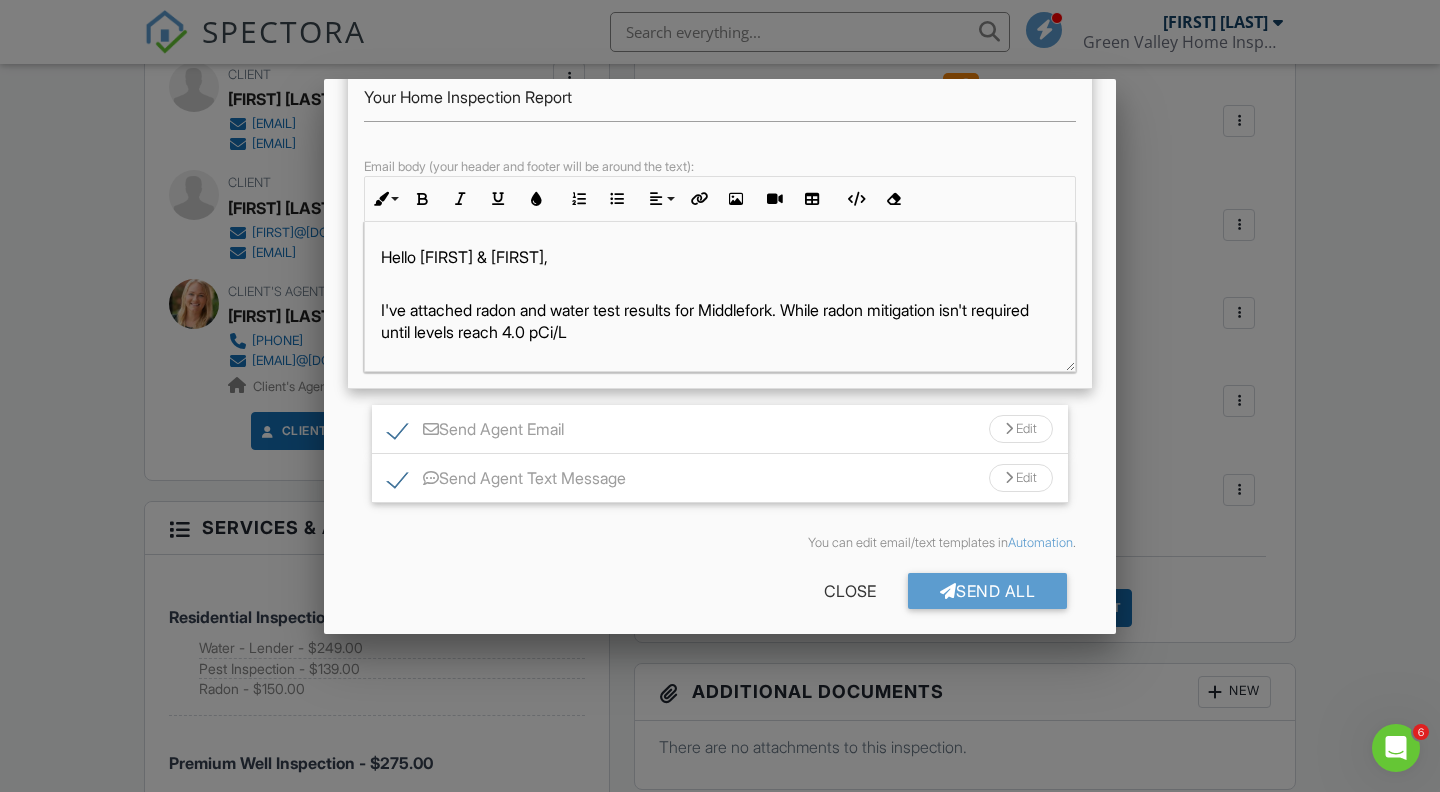 click on "I've attached radon and water test results for Middlefork. While radon mitigation isn't required until levels reach 4.0 pCi/L" at bounding box center [720, 332] 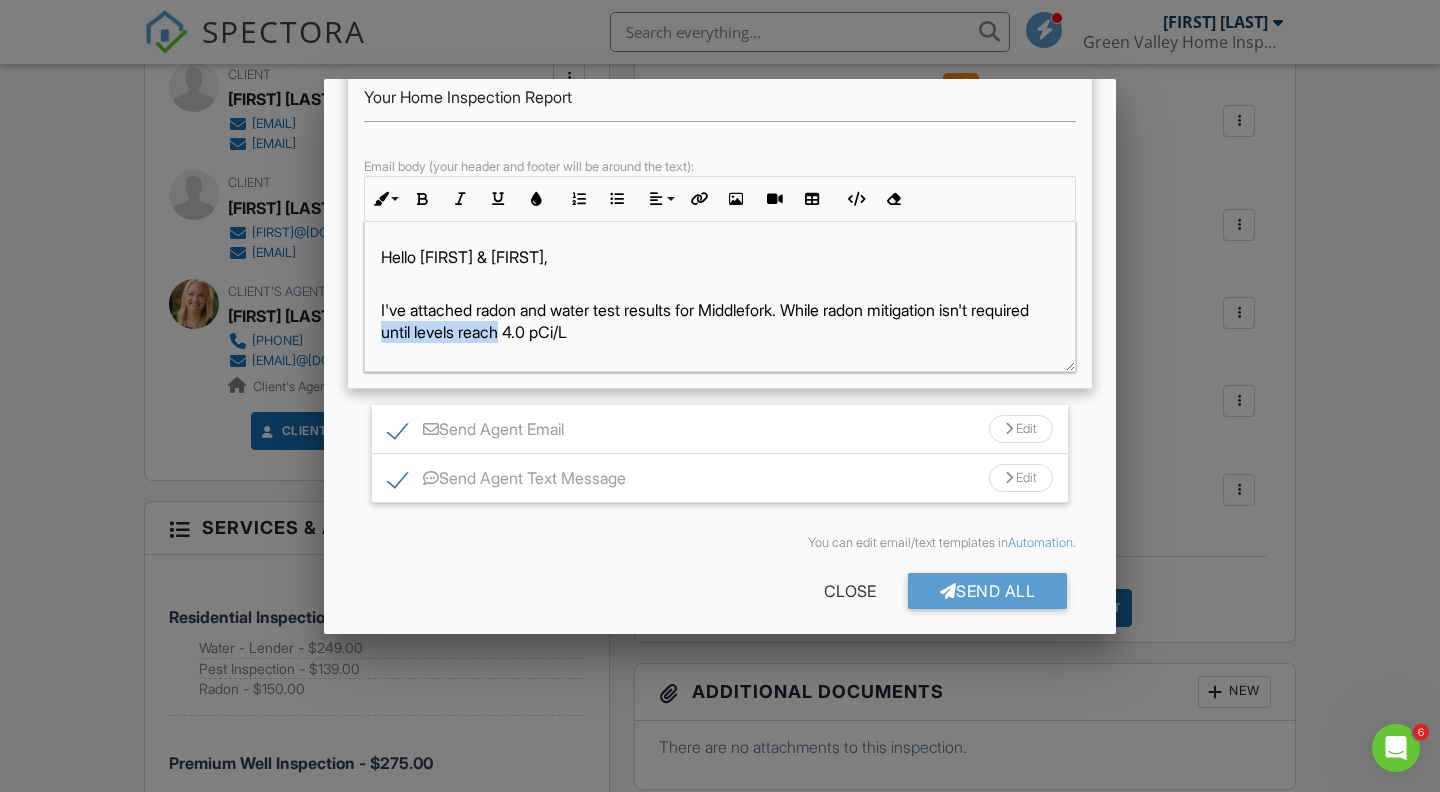 drag, startPoint x: 570, startPoint y: 358, endPoint x: 452, endPoint y: 358, distance: 118 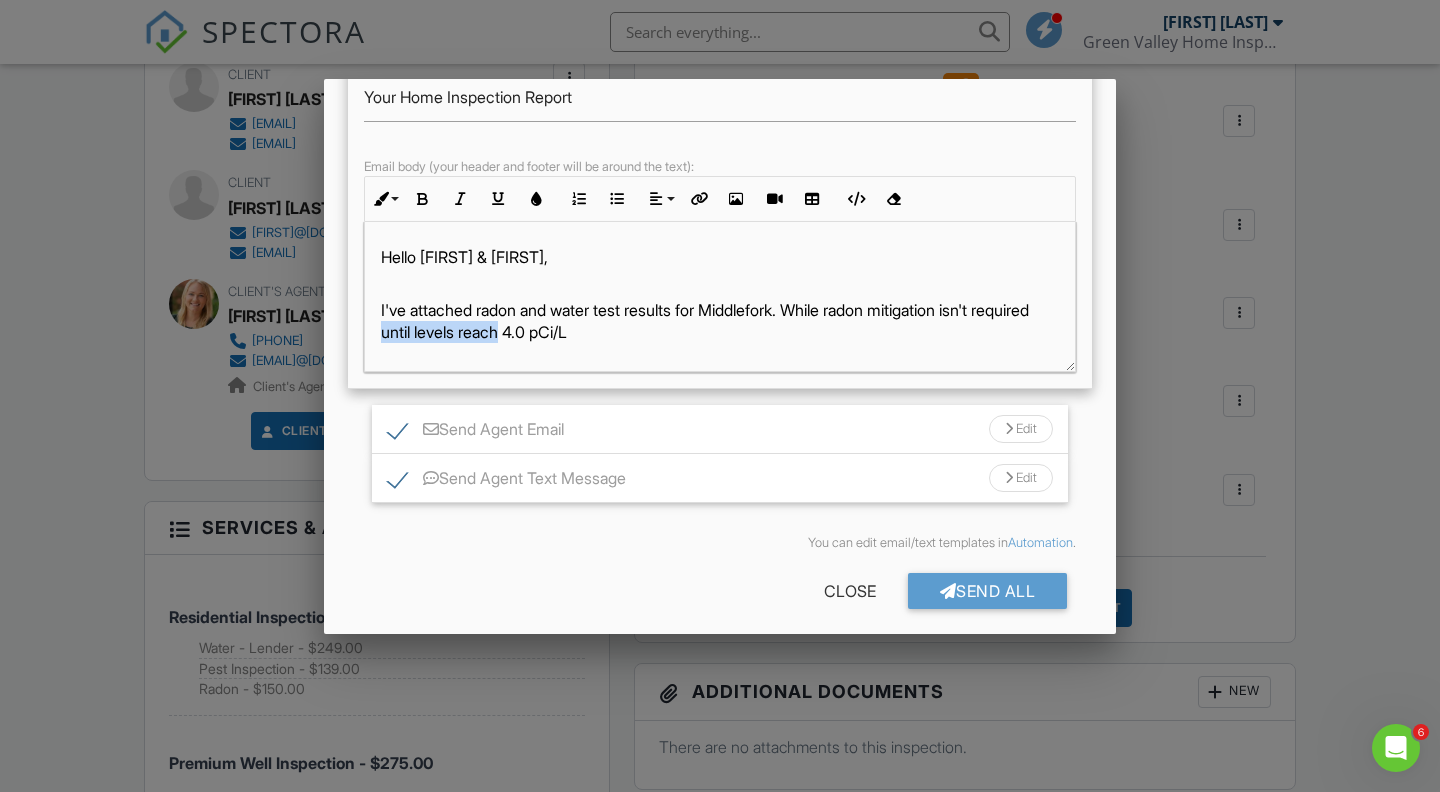 click on "I've attached radon and water test results for Middlefork. While radon mitigation isn't required until levels reach 4.0 pCi/L" at bounding box center (720, 332) 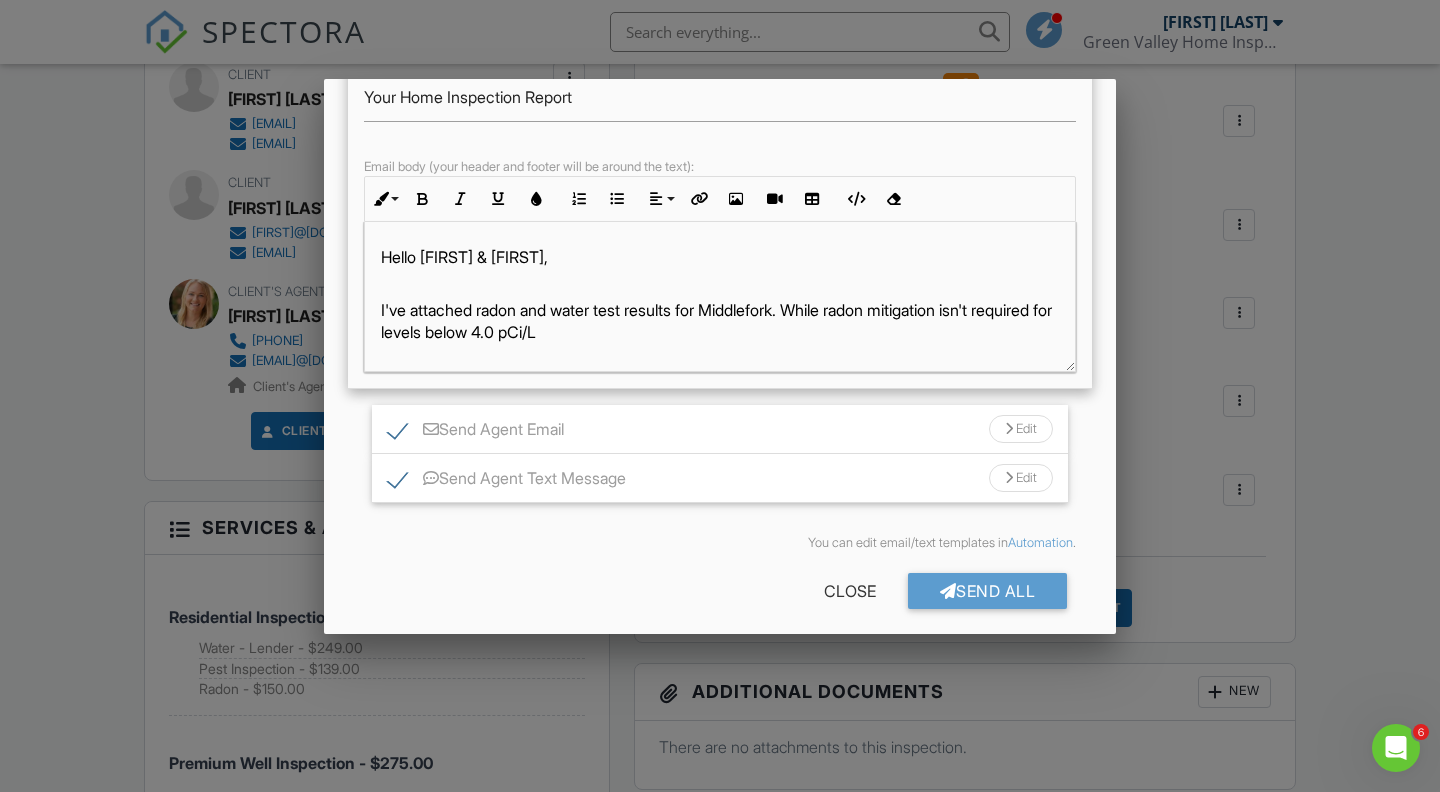 click on "I've attached radon and water test results for Middlefork. While radon mitigation isn't required for levels below 4.0 pCi/L" at bounding box center (720, 332) 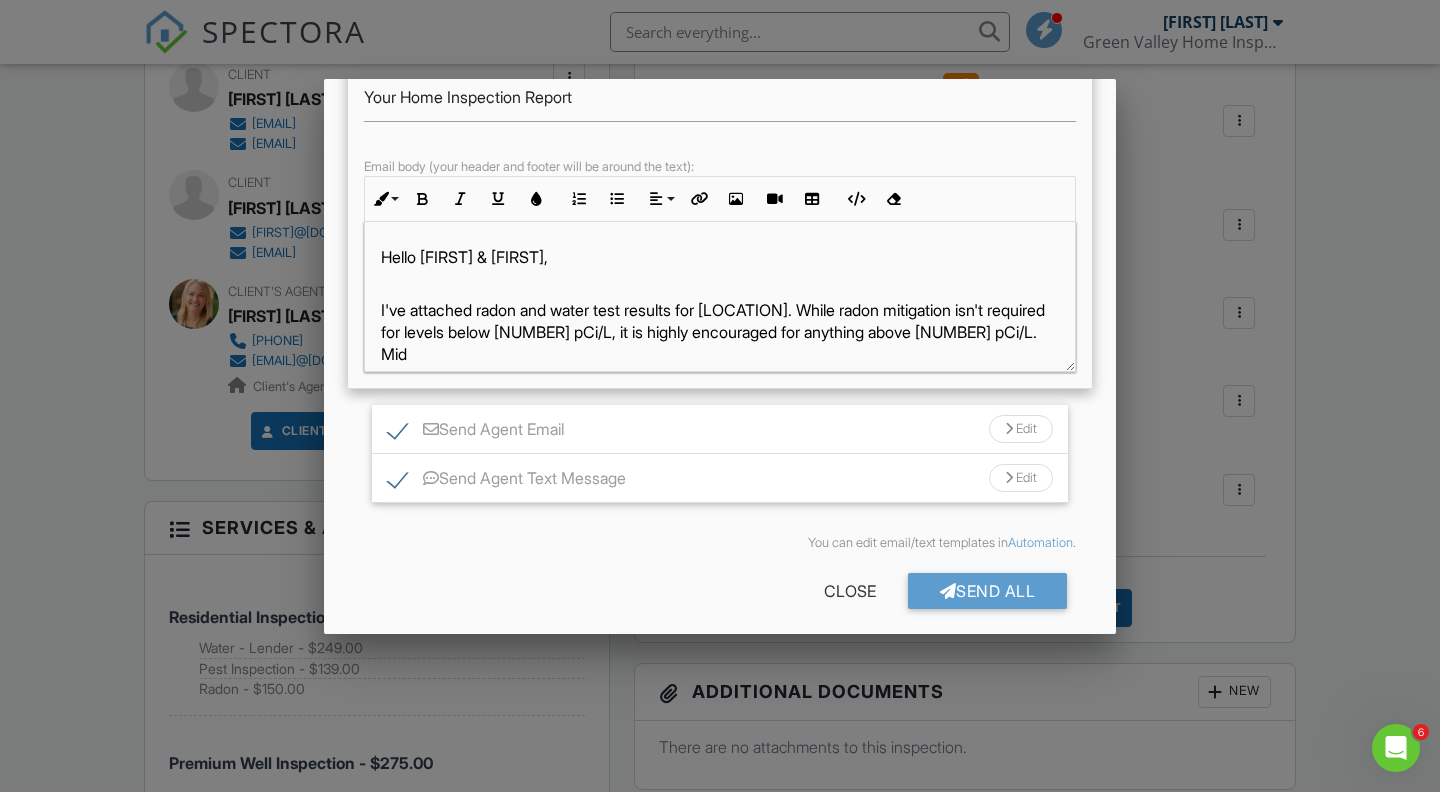 click on "I've attached radon and water test results for Middlefork. While radon mitigation isn't required for levels below 4.0 pCi/L, it is highly encouraged for anything above 2.0 pCi/L. Mid" at bounding box center (720, 344) 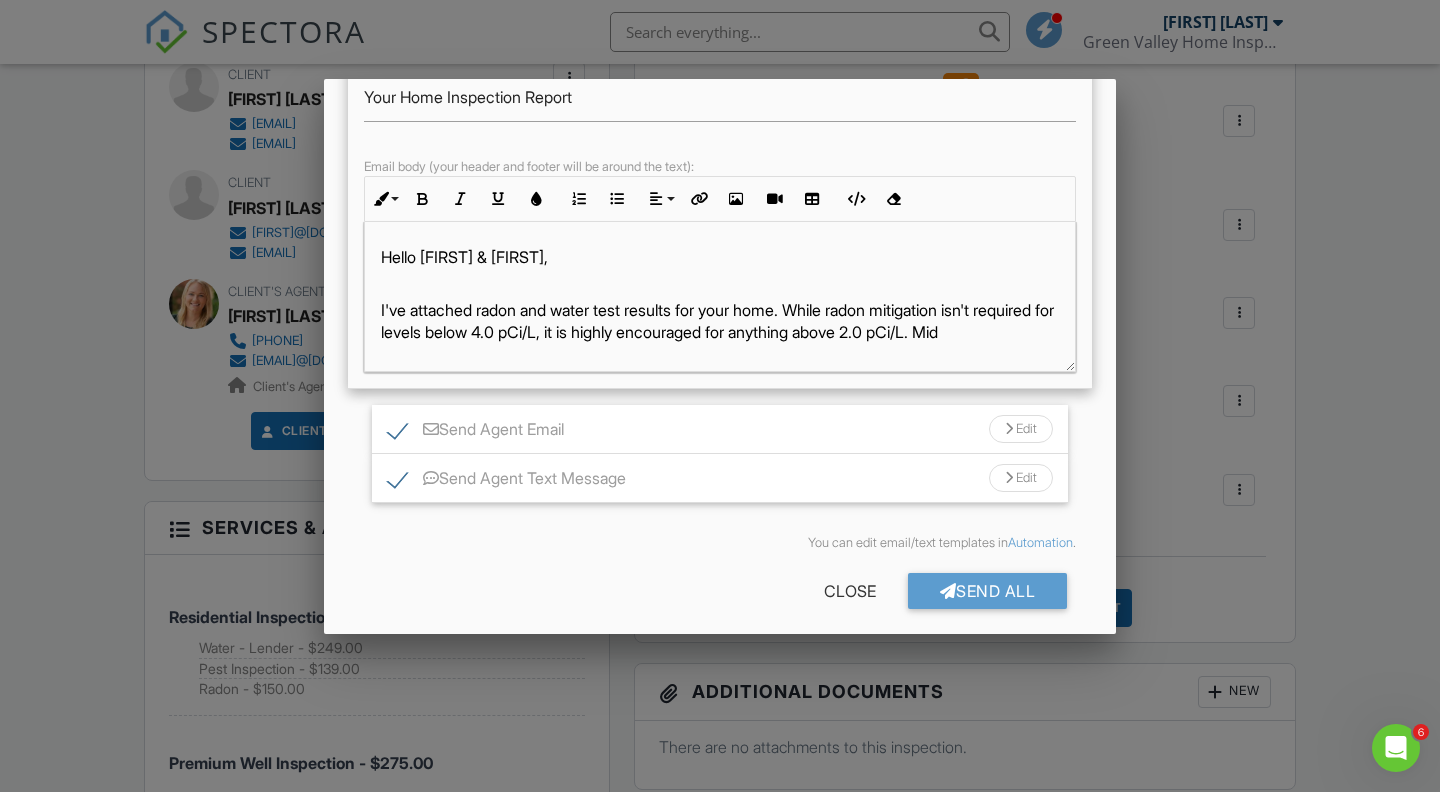click on "I've attached radon and water test results for your home. While radon mitigation isn't required for levels below 4.0 pCi/L, it is highly encouraged for anything above 2.0 pCi/L. Mid" at bounding box center [720, 332] 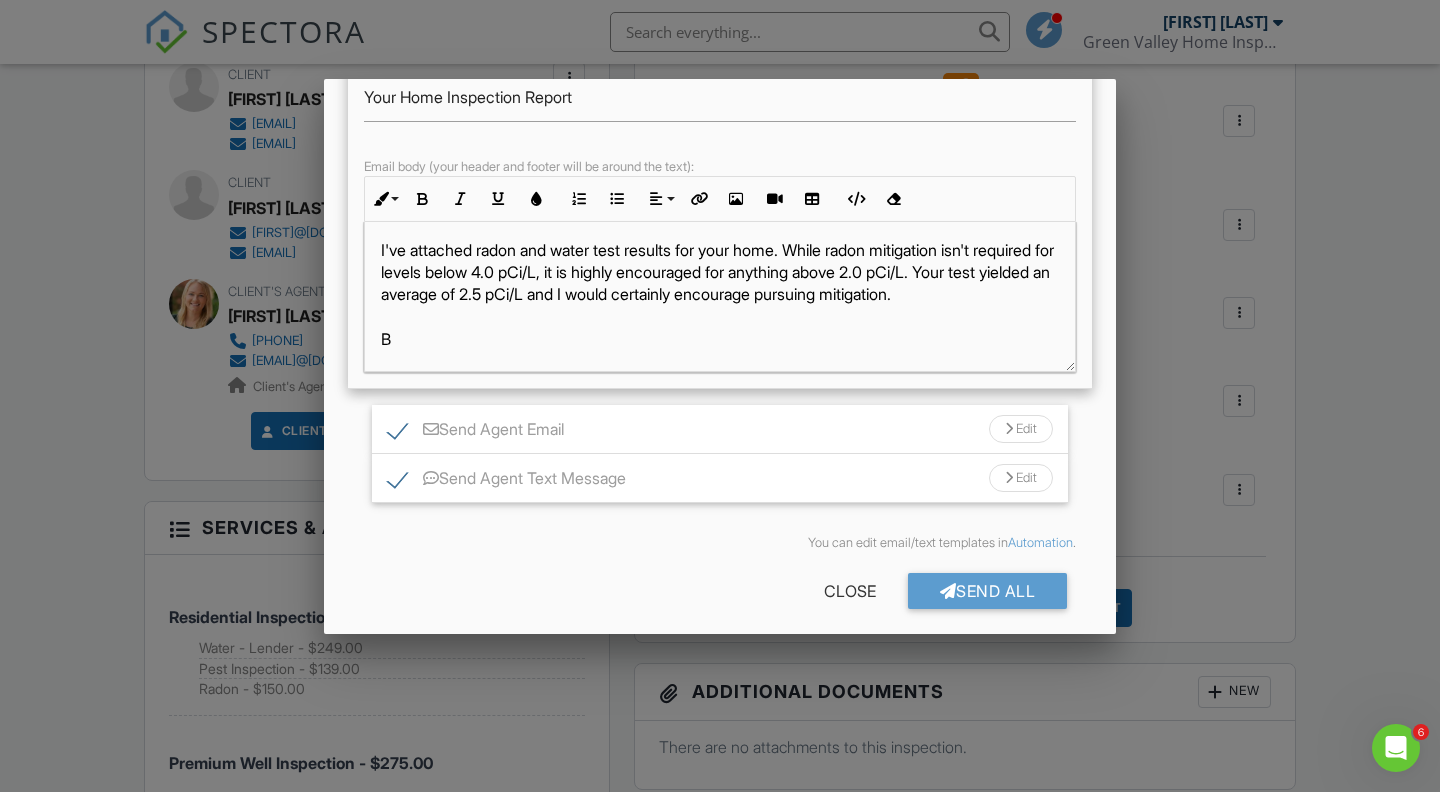 scroll, scrollTop: 62, scrollLeft: 0, axis: vertical 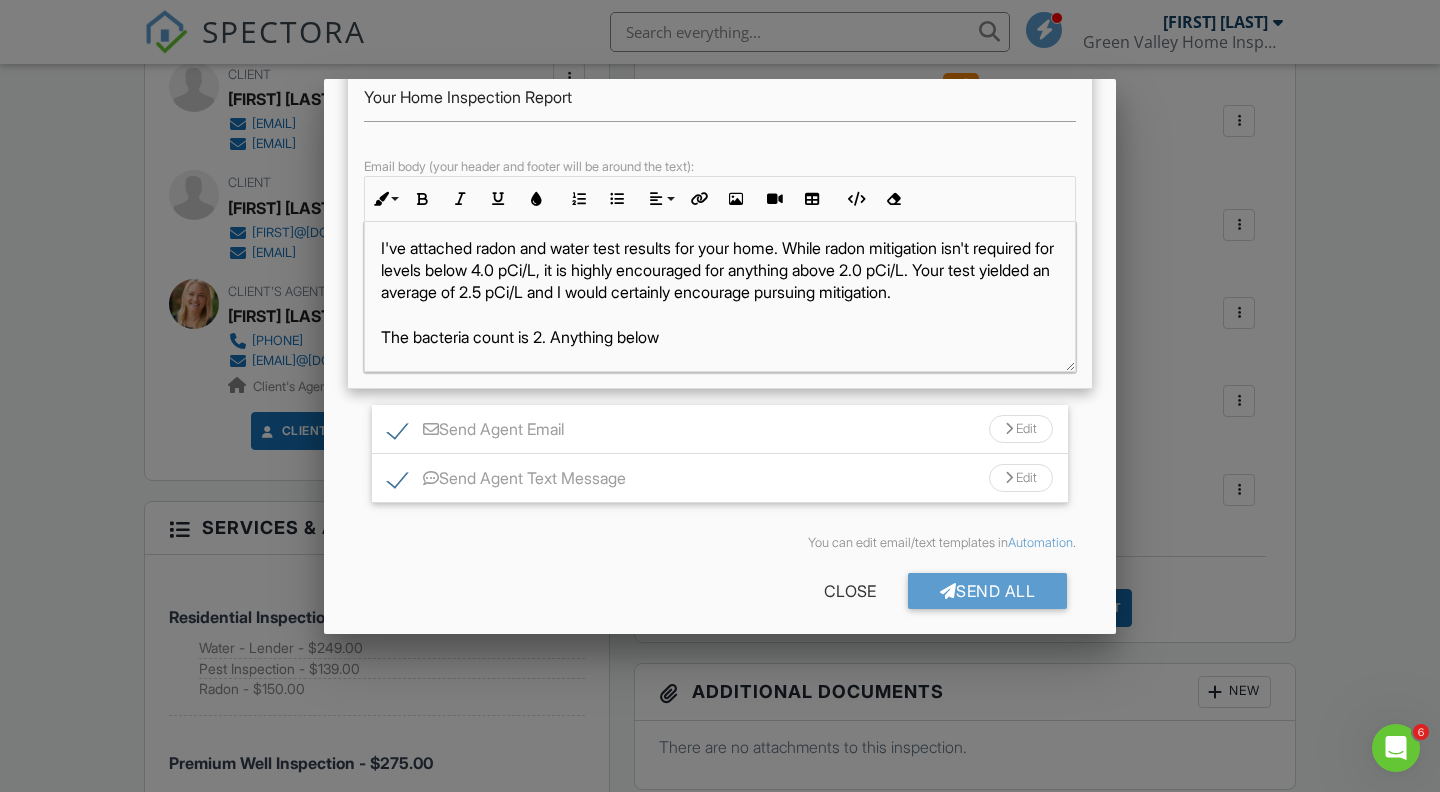 click on "I've attached radon and water test results for your home. While radon mitigation isn't required for levels below 4.0 pCi/L, it is highly encouraged for anything above 2.0 pCi/L. Your test yielded an average of 2.5 pCi/L and I would certainly encourage pursuing mitigation.  The bacteria count is 2. Anything below" at bounding box center [720, 304] 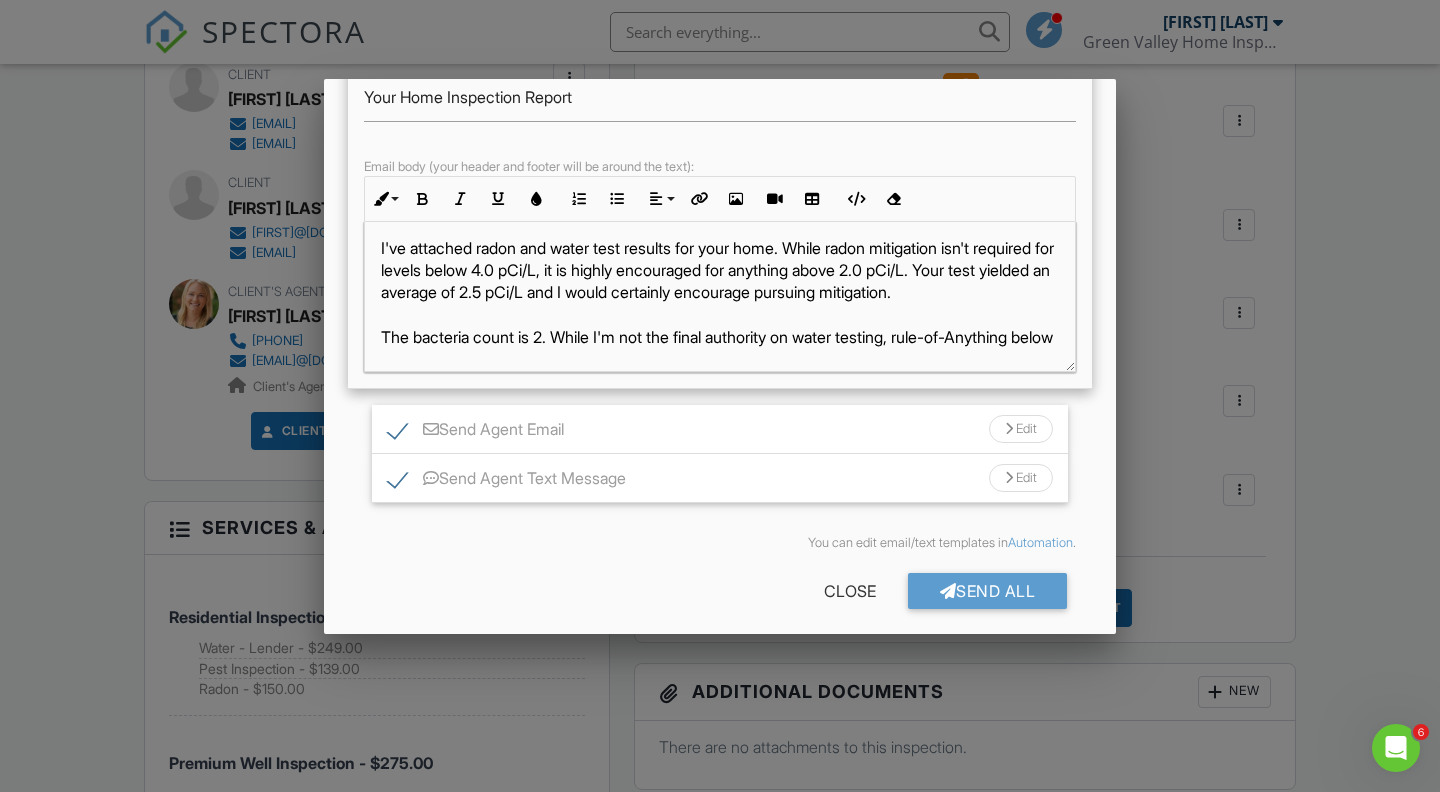 scroll, scrollTop: 84, scrollLeft: 0, axis: vertical 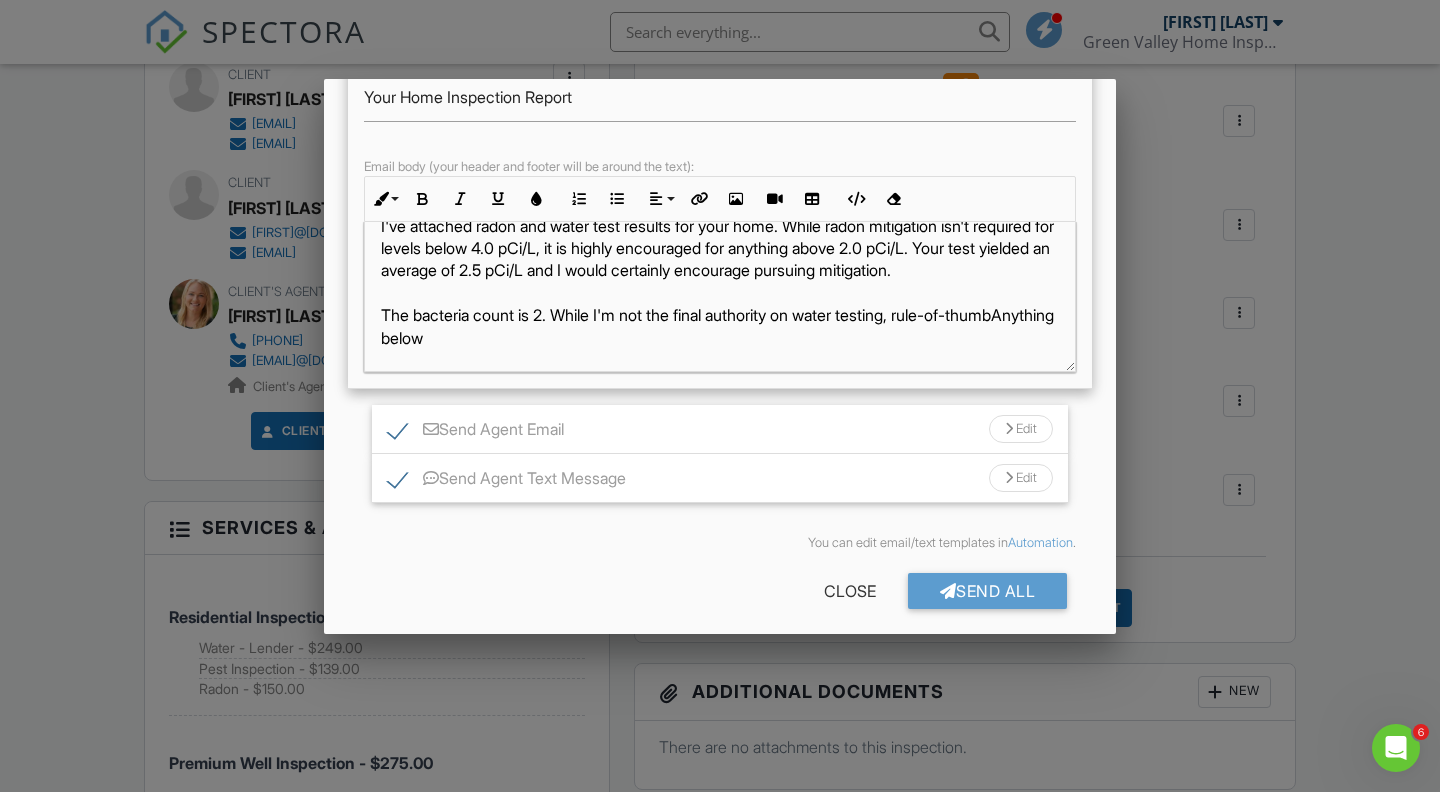 click on "I've attached radon and water test results for your home. While radon mitigation isn't required for levels below 4.0 pCi/L, it is highly encouraged for anything above 2.0 pCi/L. Your test yielded an average of 2.5 pCi/L and I would certainly encourage pursuing mitigation.  The bacteria count is 2. While I'm not the final authority on water testing, rule-of-thumbAnything below" at bounding box center (720, 293) 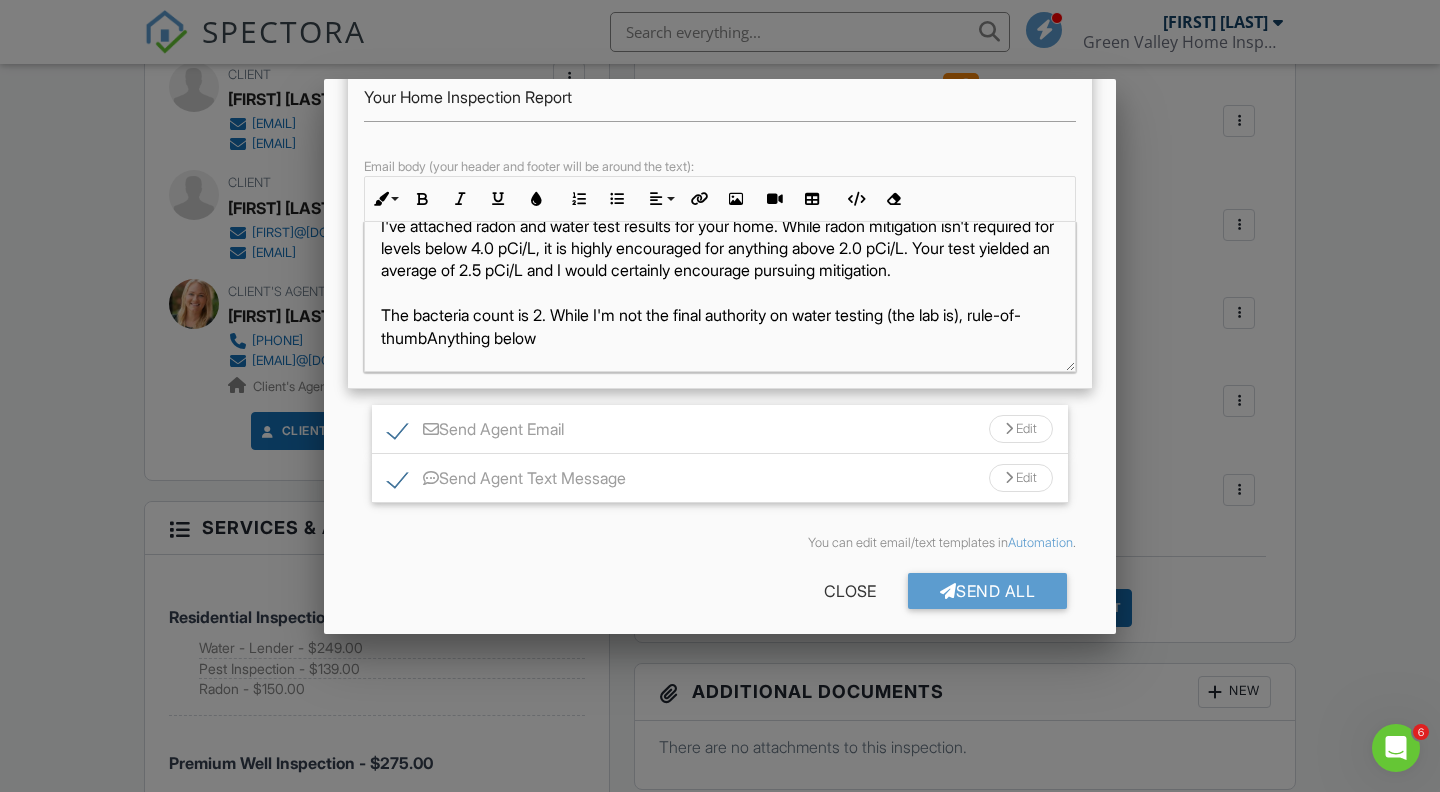 click on "I've attached radon and water test results for your home. While radon mitigation isn't required for levels below 4.0 pCi/L, it is highly encouraged for anything above 2.0 pCi/L. Your test yielded an average of 2.5 pCi/L and I would certainly encourage pursuing mitigation.  The bacteria count is 2. While I'm not the final authority on water testing (the lab is), rule-of-thumbAnything below" at bounding box center [720, 293] 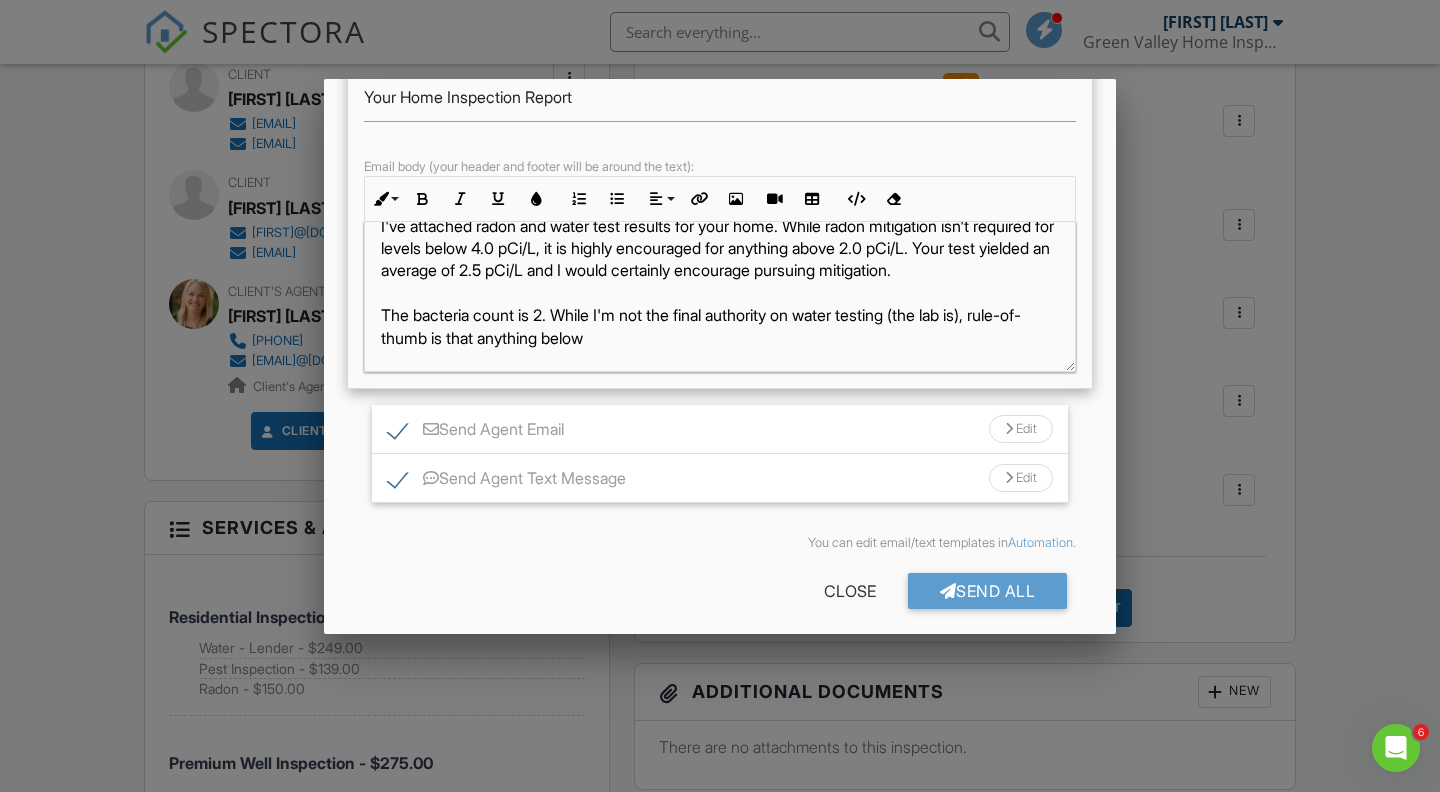 click on "I've attached radon and water test results for your home. While radon mitigation isn't required for levels below 4.0 pCi/L, it is highly encouraged for anything above 2.0 pCi/L. Your test yielded an average of 2.5 pCi/L and I would certainly encourage pursuing mitigation.  The bacteria count is 2. While I'm not the final authority on water testing (the lab is), rule-of-thumb is that anything below" at bounding box center (720, 293) 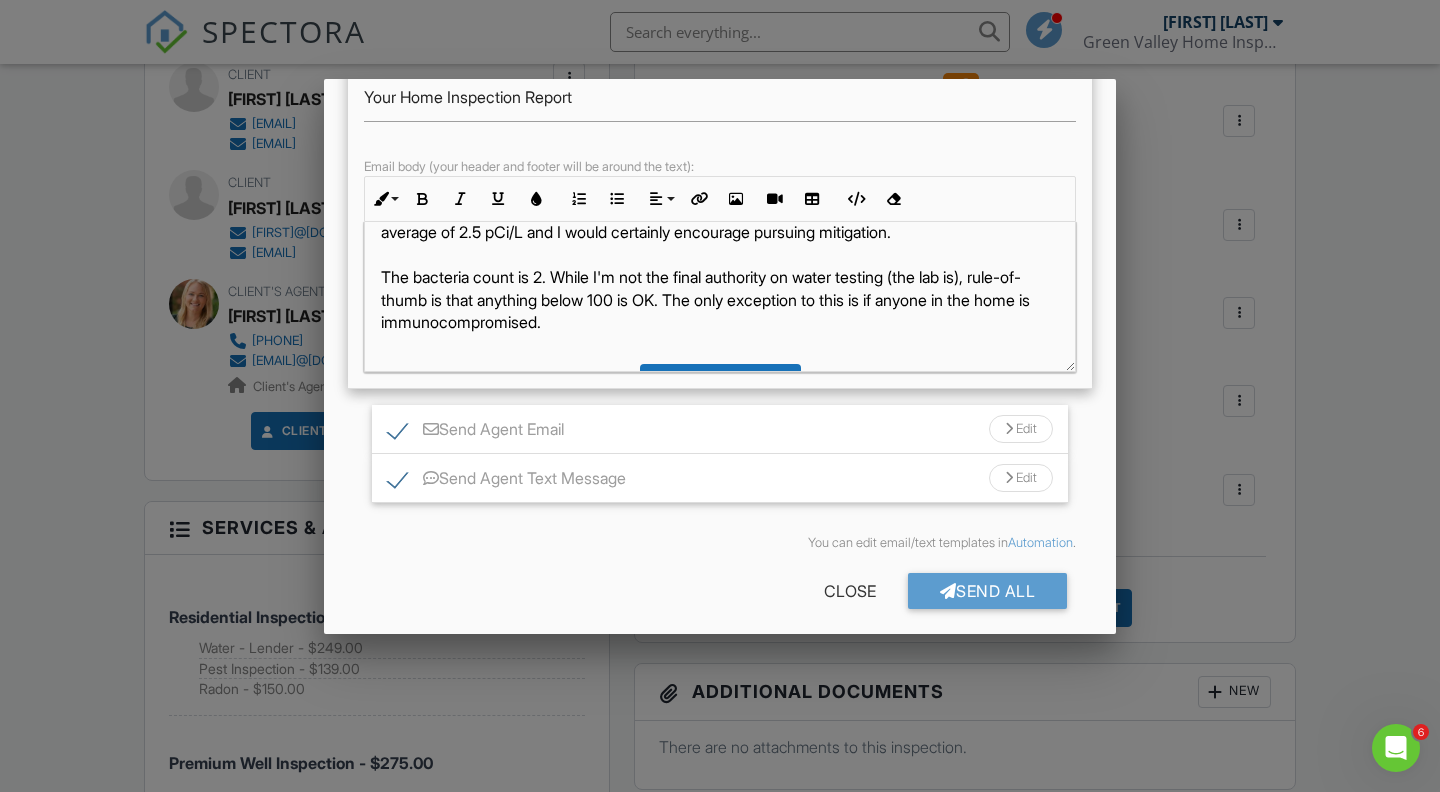 scroll, scrollTop: 124, scrollLeft: 0, axis: vertical 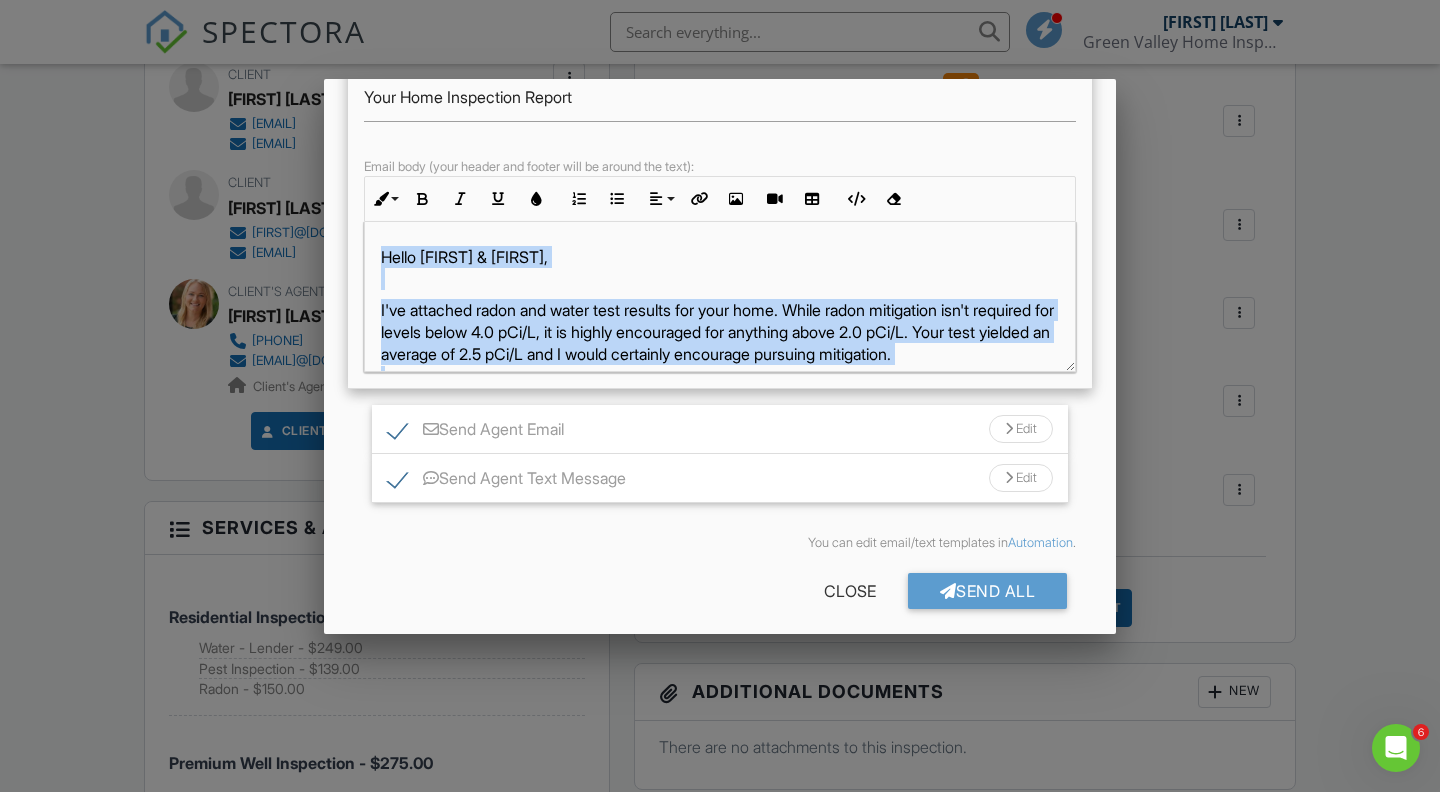 drag, startPoint x: 433, startPoint y: 378, endPoint x: 362, endPoint y: 161, distance: 228.31995 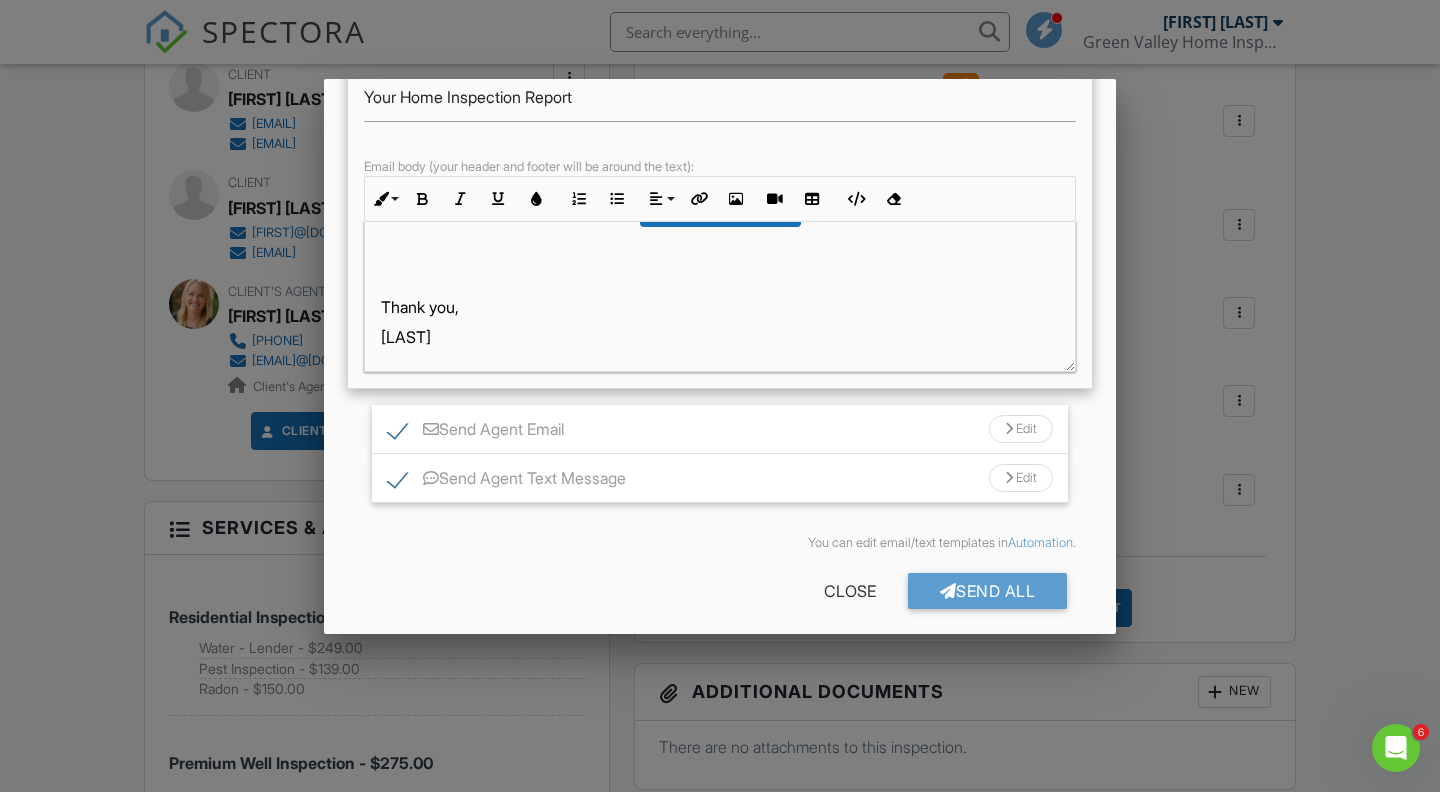 scroll, scrollTop: 443, scrollLeft: 0, axis: vertical 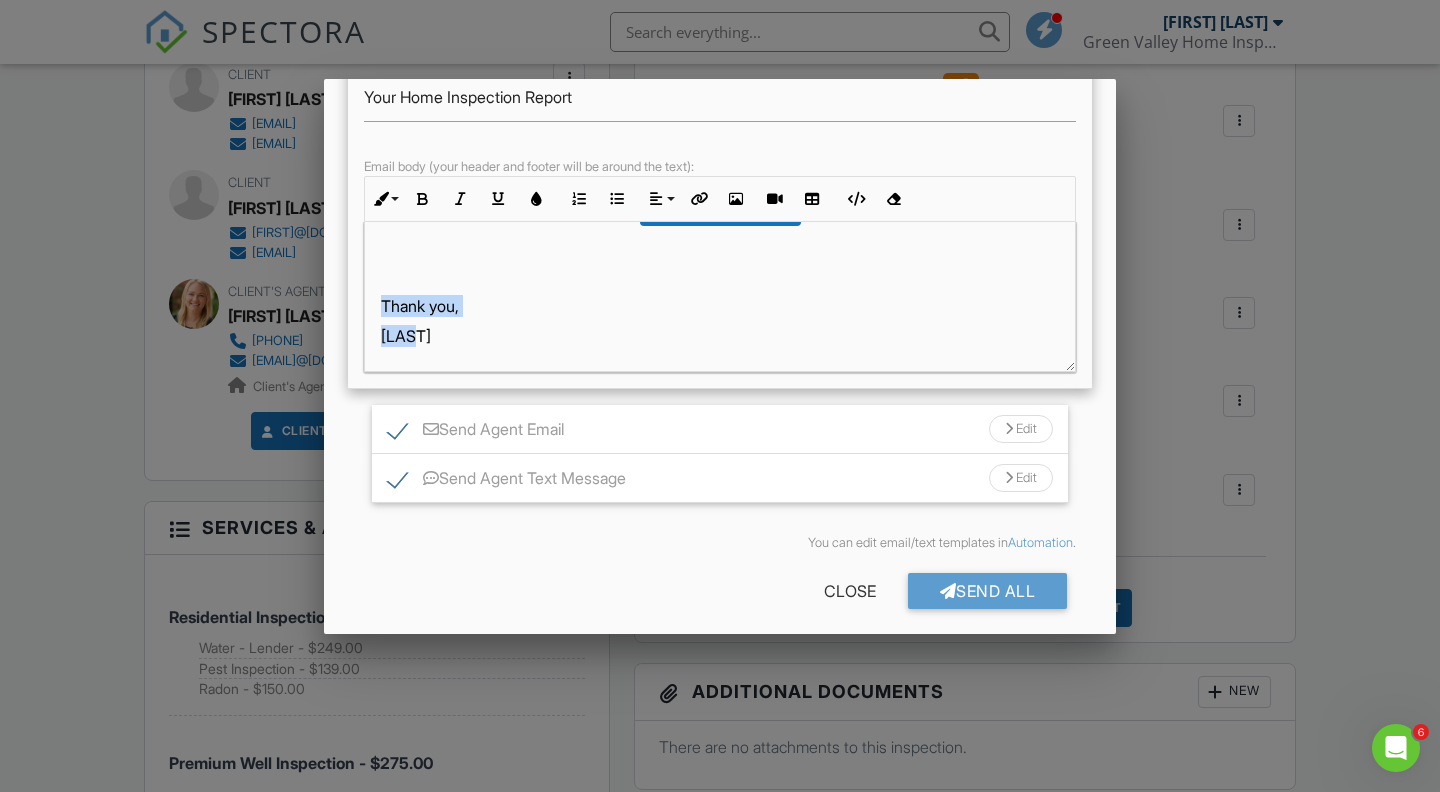 drag, startPoint x: 440, startPoint y: 373, endPoint x: 371, endPoint y: 324, distance: 84.6286 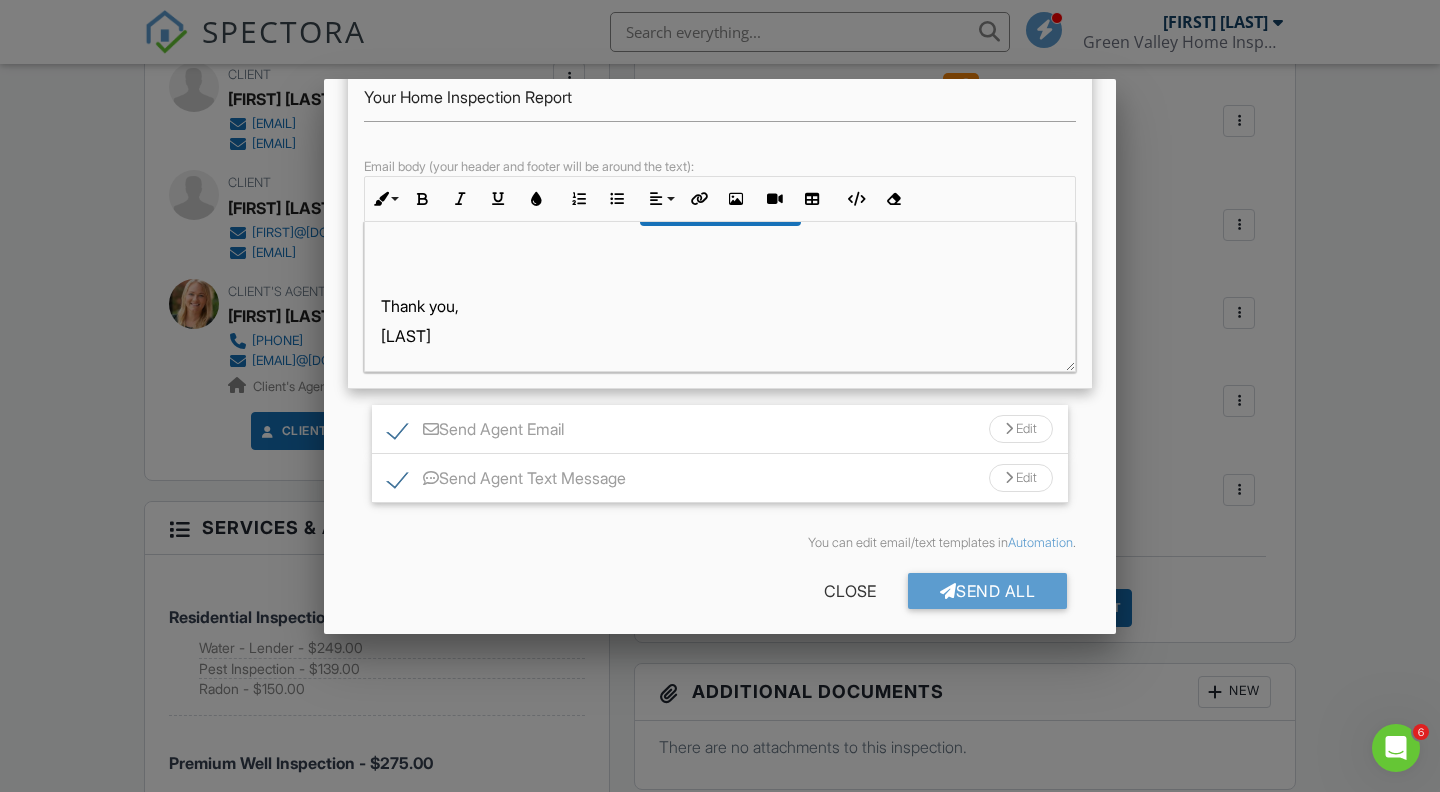 scroll, scrollTop: 412, scrollLeft: 0, axis: vertical 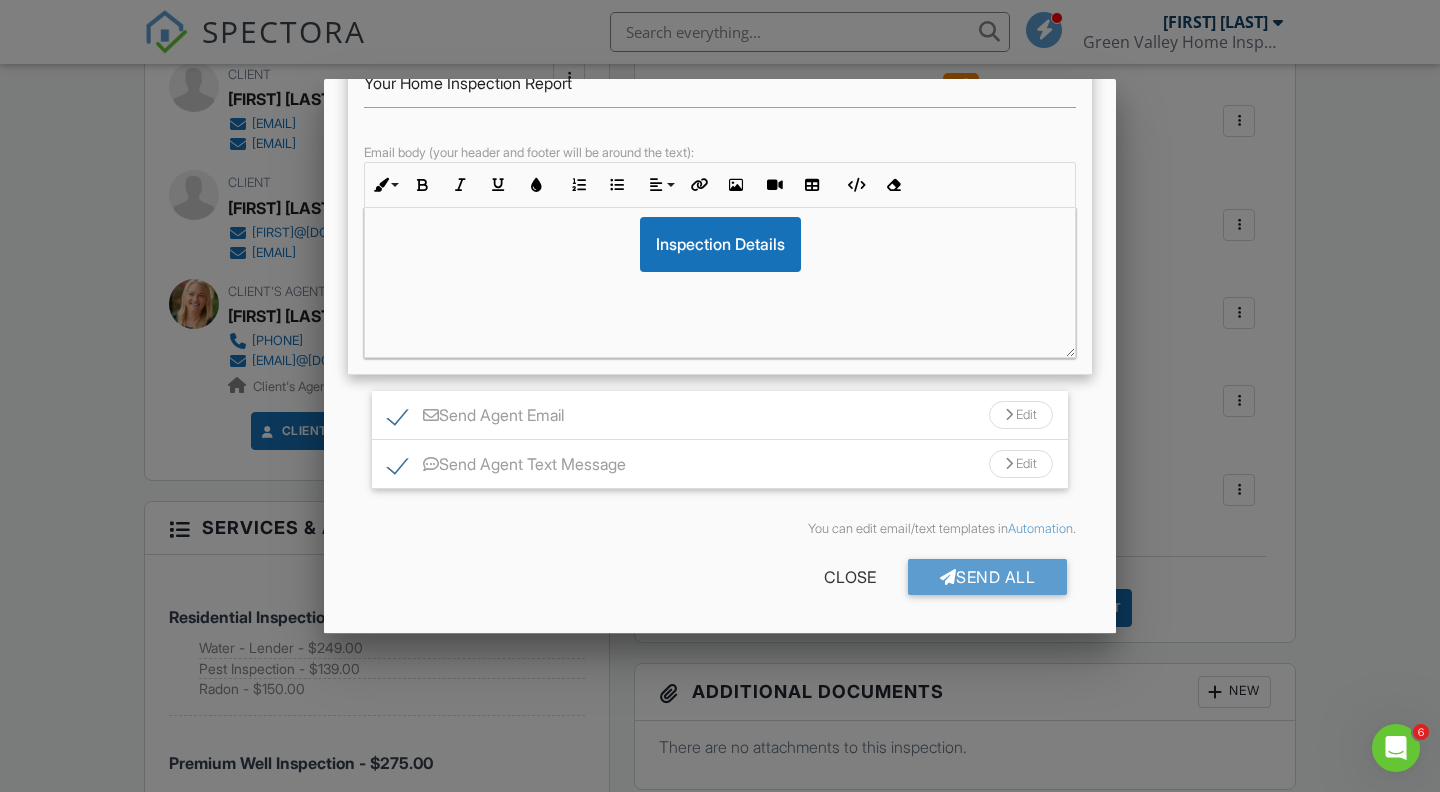 click on "Edit" at bounding box center (1021, 415) 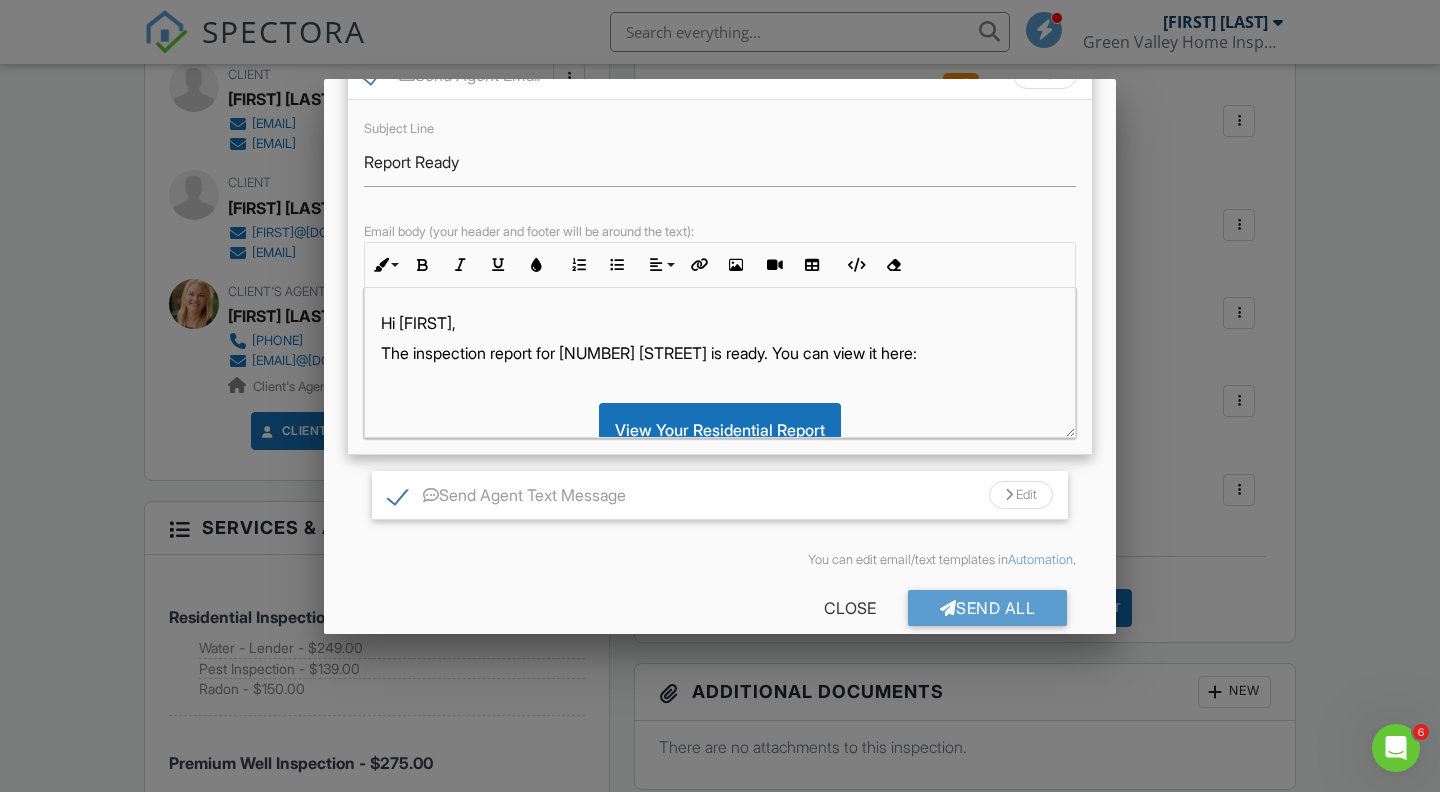 scroll, scrollTop: 657, scrollLeft: 0, axis: vertical 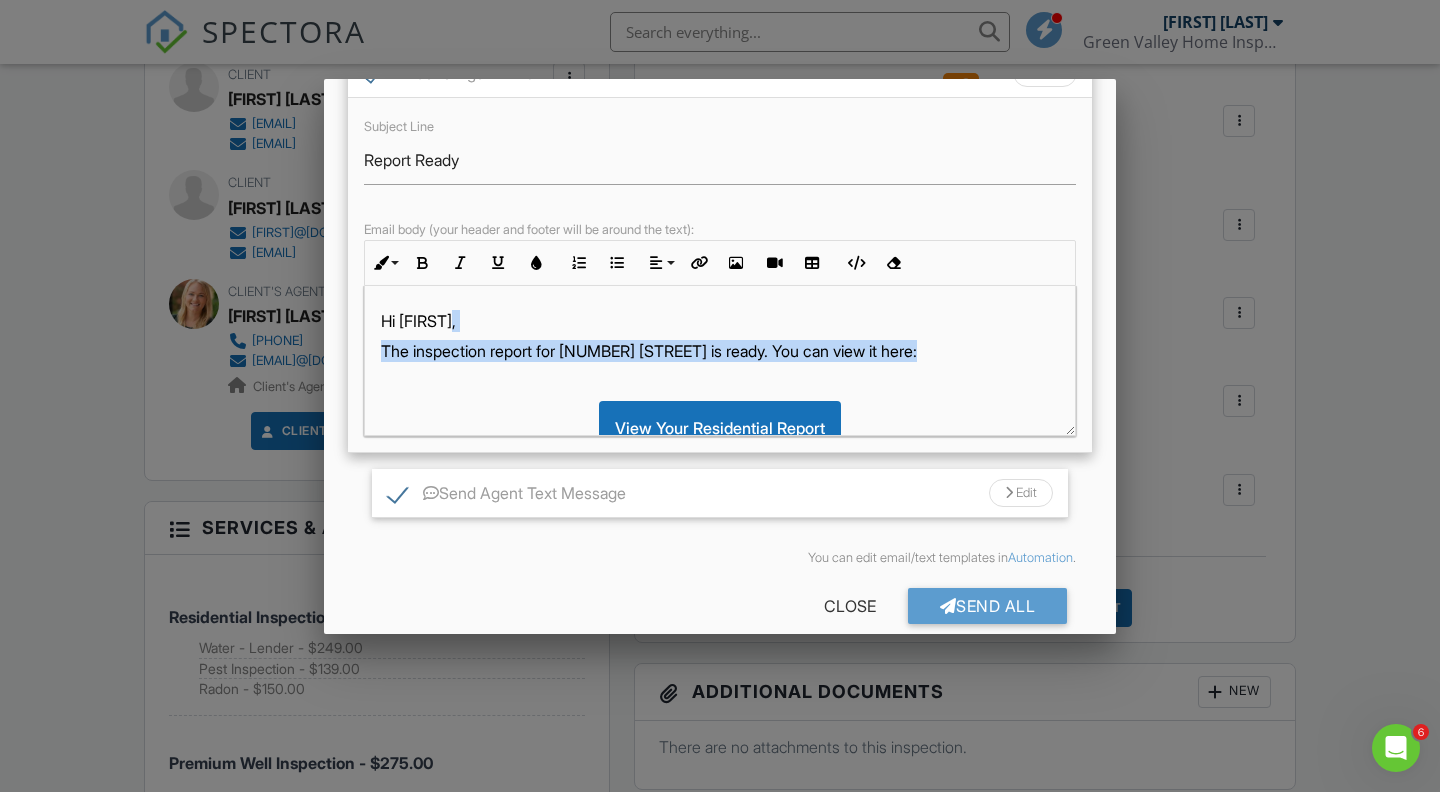 drag, startPoint x: 961, startPoint y: 367, endPoint x: 503, endPoint y: 348, distance: 458.39392 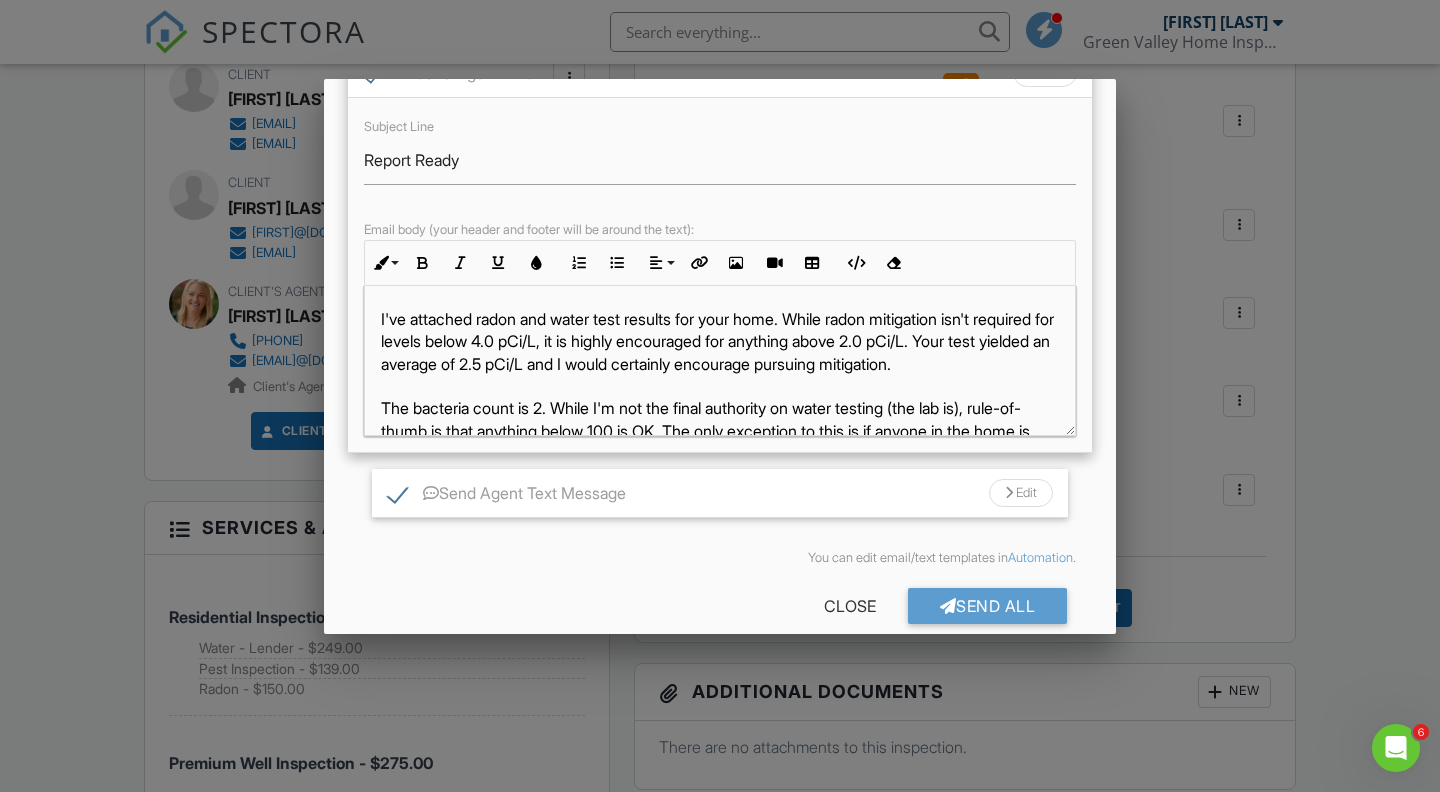 scroll, scrollTop: 76, scrollLeft: 0, axis: vertical 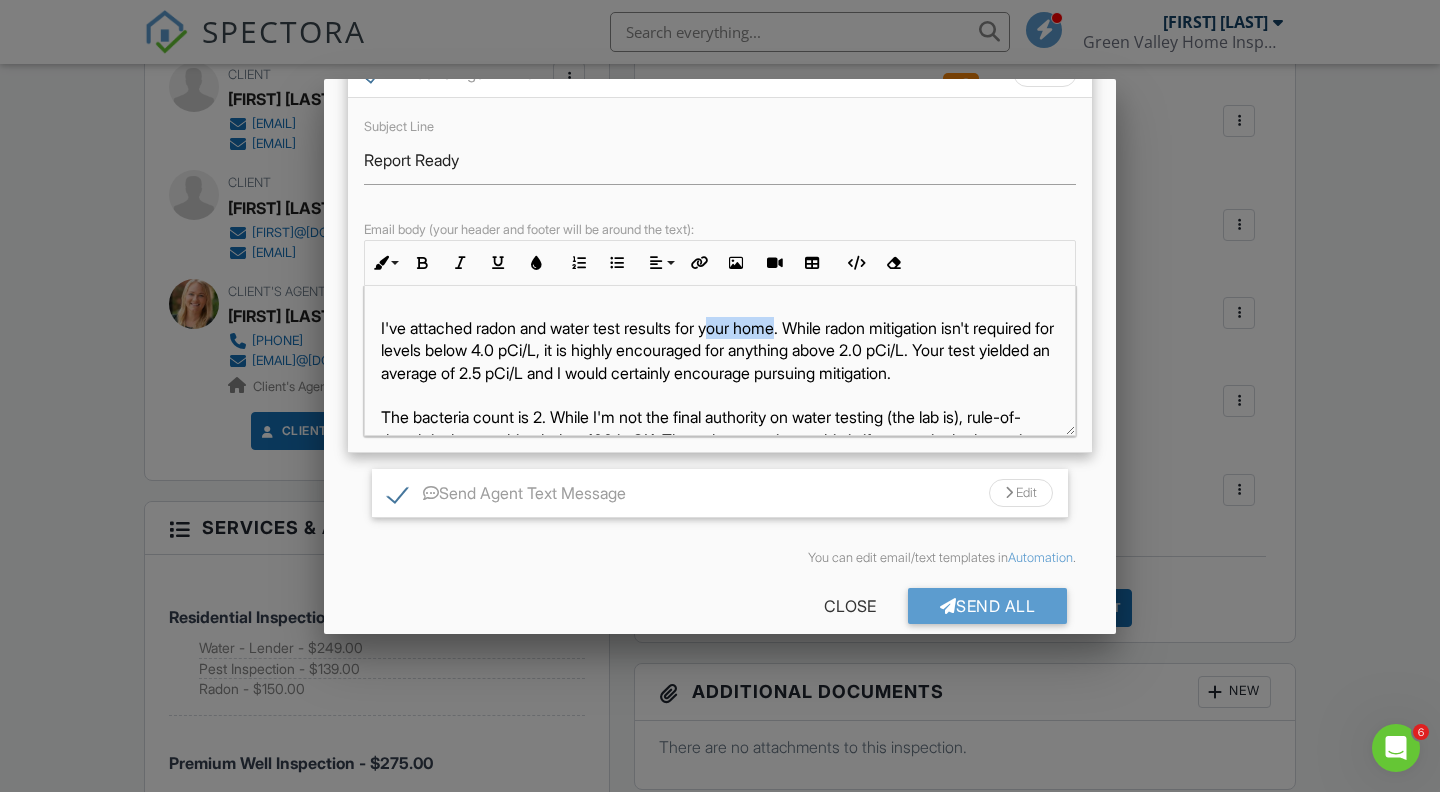 drag, startPoint x: 803, startPoint y: 353, endPoint x: 727, endPoint y: 356, distance: 76.05919 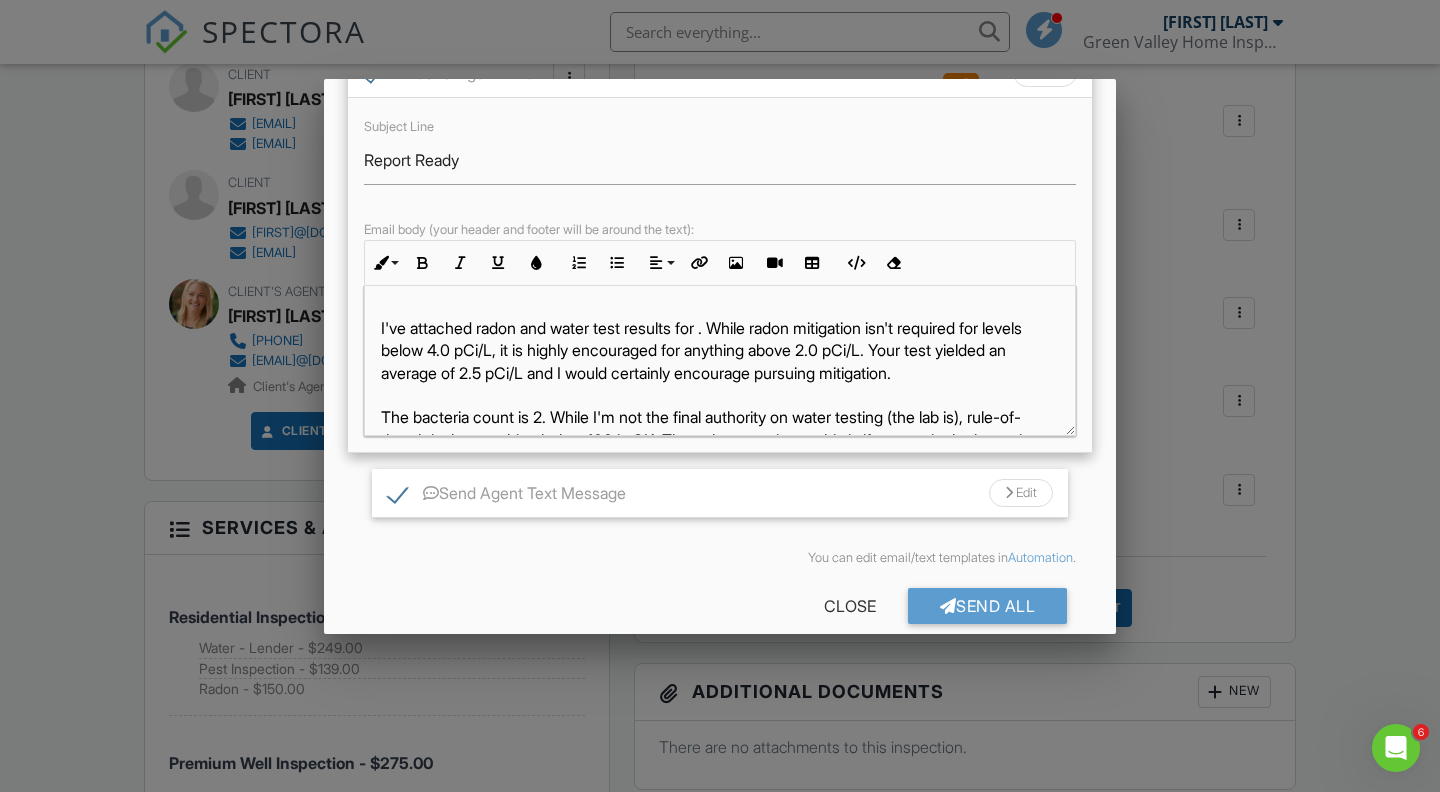 type 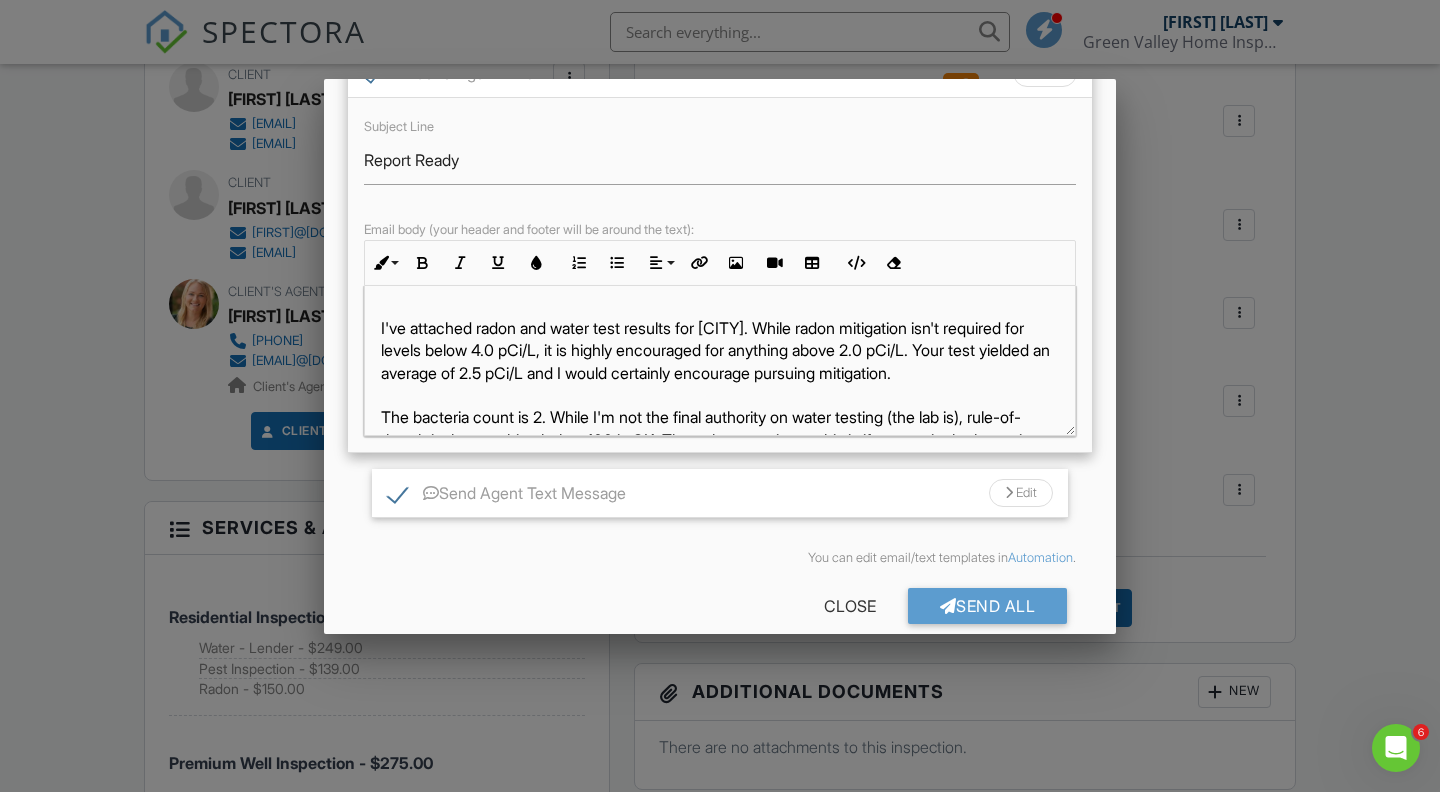 click on "I've attached radon and water test results for Middlefork. While radon mitigation isn't required for levels below 4.0 pCi/L, it is highly encouraged for anything above 2.0 pCi/L. Your test yielded an average of 2.5 pCi/L and I would certainly encourage pursuing mitigation. The bacteria count is 2. While I'm not the final authority on water testing (the lab is), rule-of-thumb is that anything below 100 is OK. The only exception to this is if anyone in the home is immunocompromised, in which case it needs to be zero. I can give you more information on that if you need it." at bounding box center (720, 406) 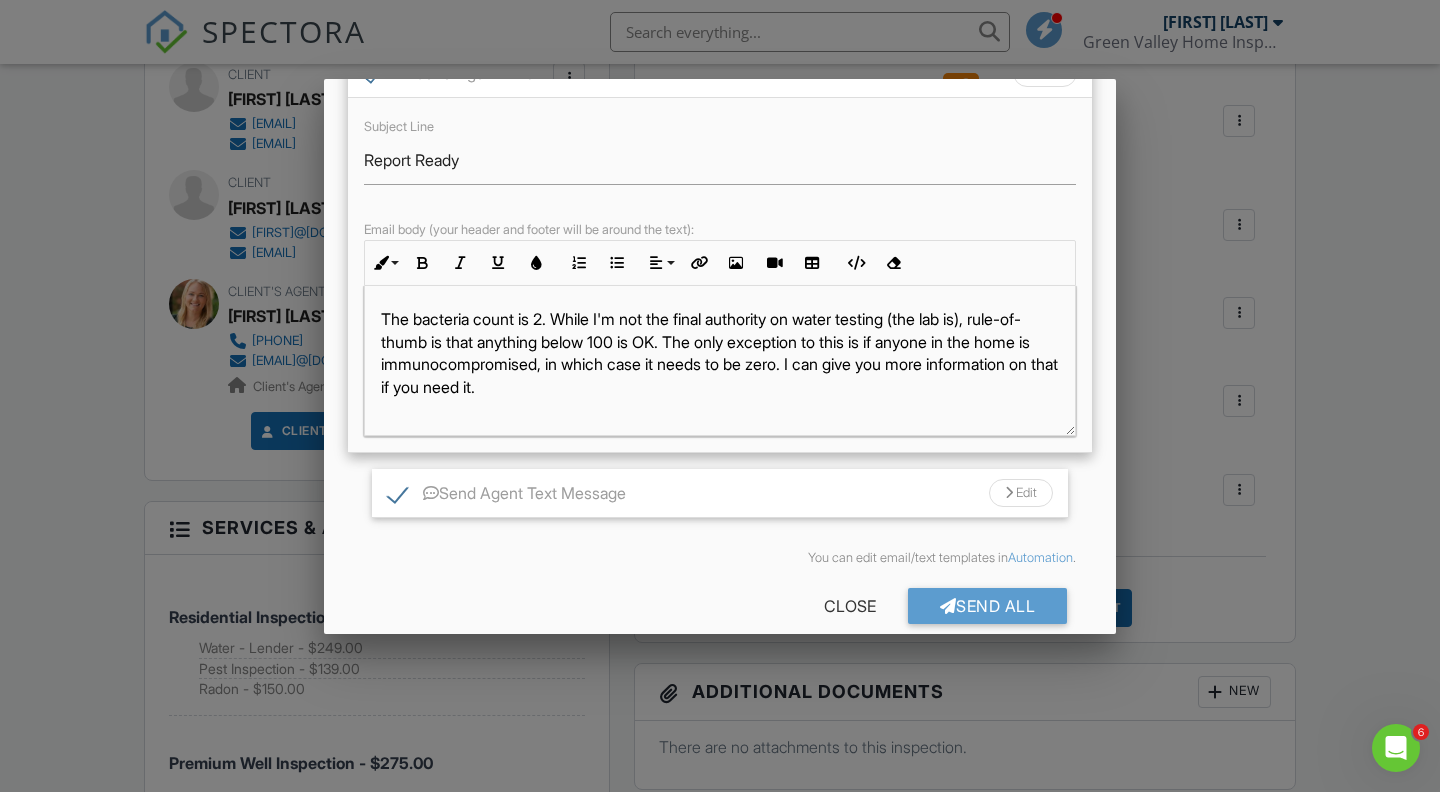 scroll, scrollTop: 176, scrollLeft: 0, axis: vertical 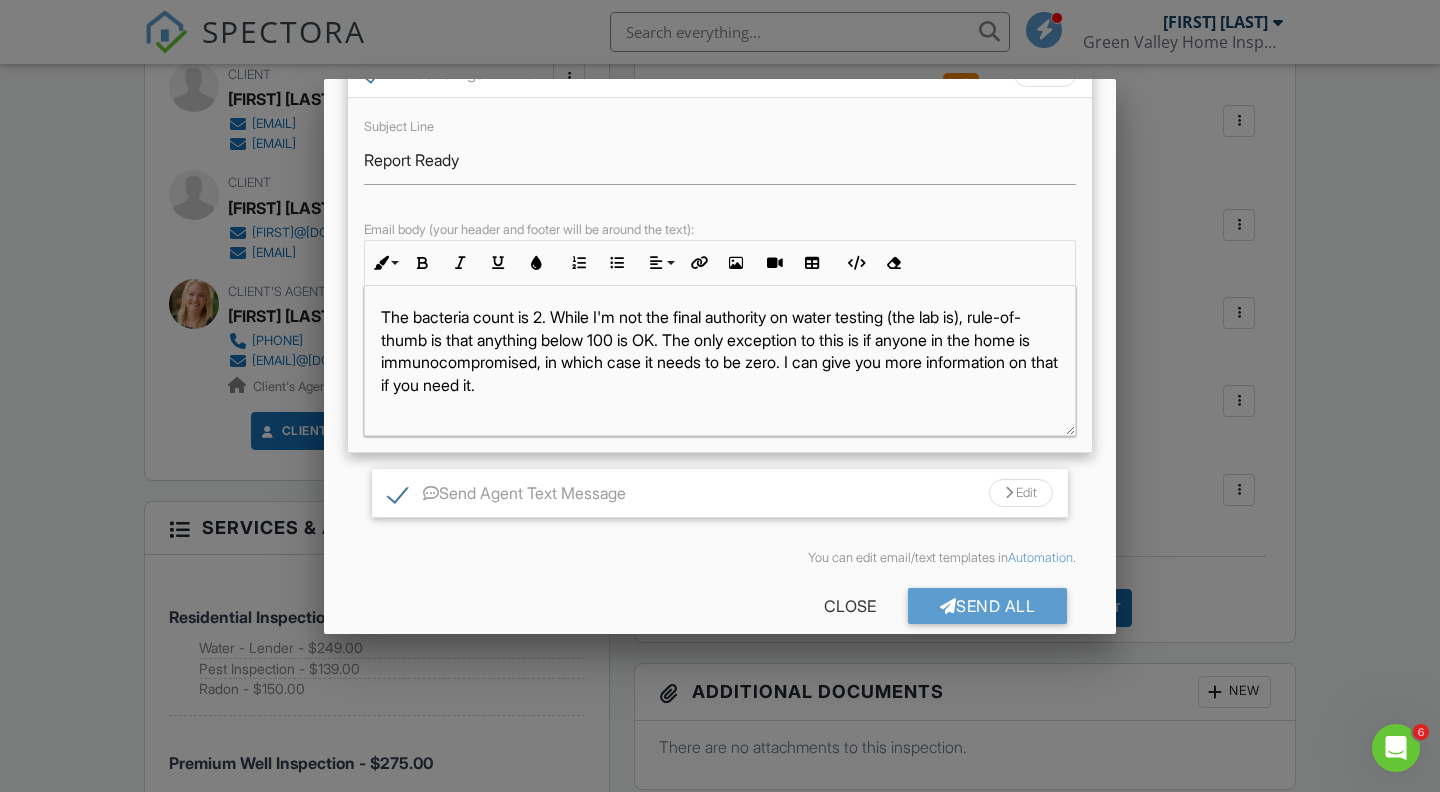 click on "I've attached radon and water test results for Middlefork. While radon mitigation isn't required for levels below 4.0 pCi/L, it is highly encouraged for anything above 2.0 pCi/L. The test yielded an average of 2.5 pCi/L and I would certainly encourage pursuing mitigation. The bacteria count is 2. While I'm not the final authority on water testing (the lab is), rule-of-thumb is that anything below 100 is OK. The only exception to this is if anyone in the home is immunocompromised, in which case it needs to be zero. I can give you more information on that if you need it." at bounding box center (720, 306) 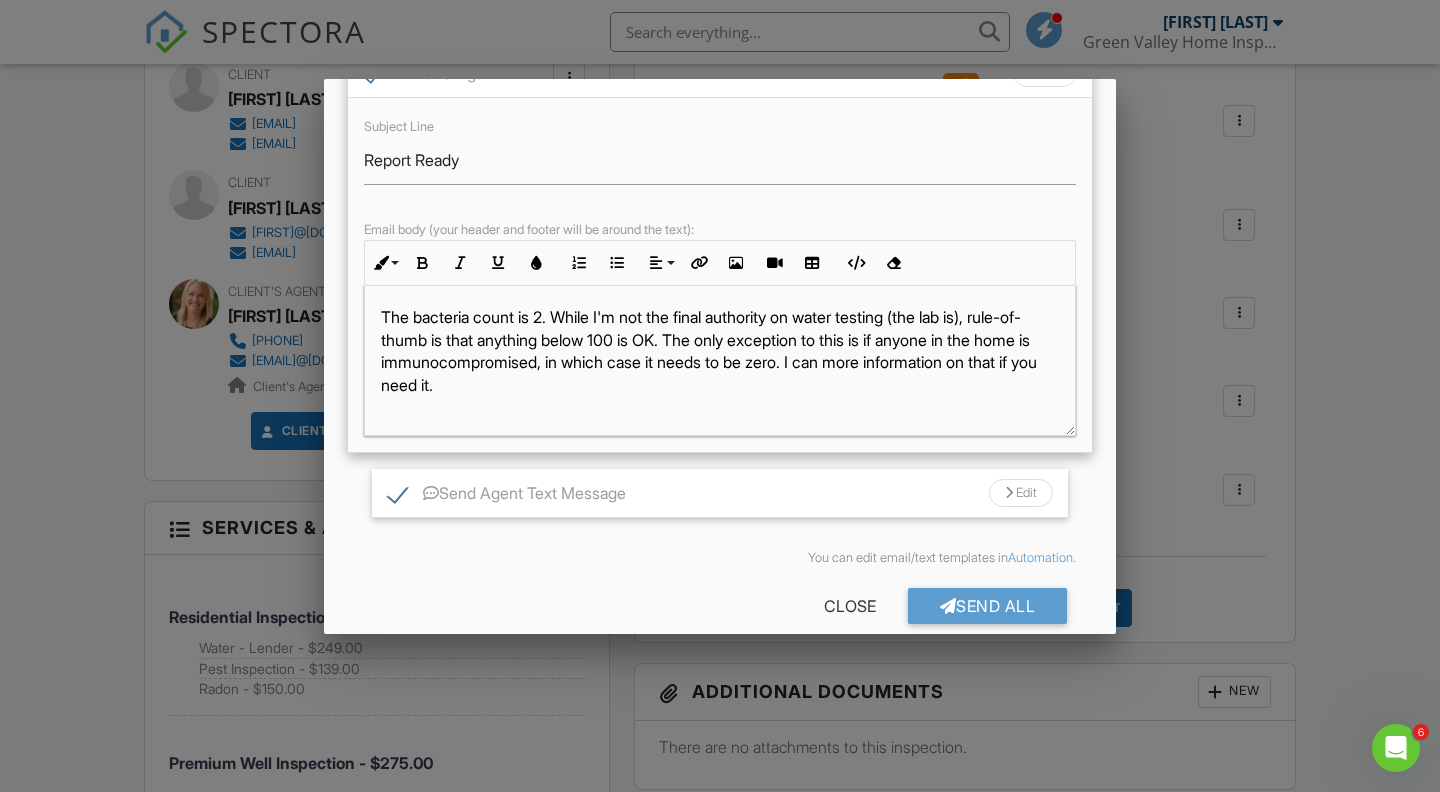 drag, startPoint x: 456, startPoint y: 431, endPoint x: 552, endPoint y: 432, distance: 96.00521 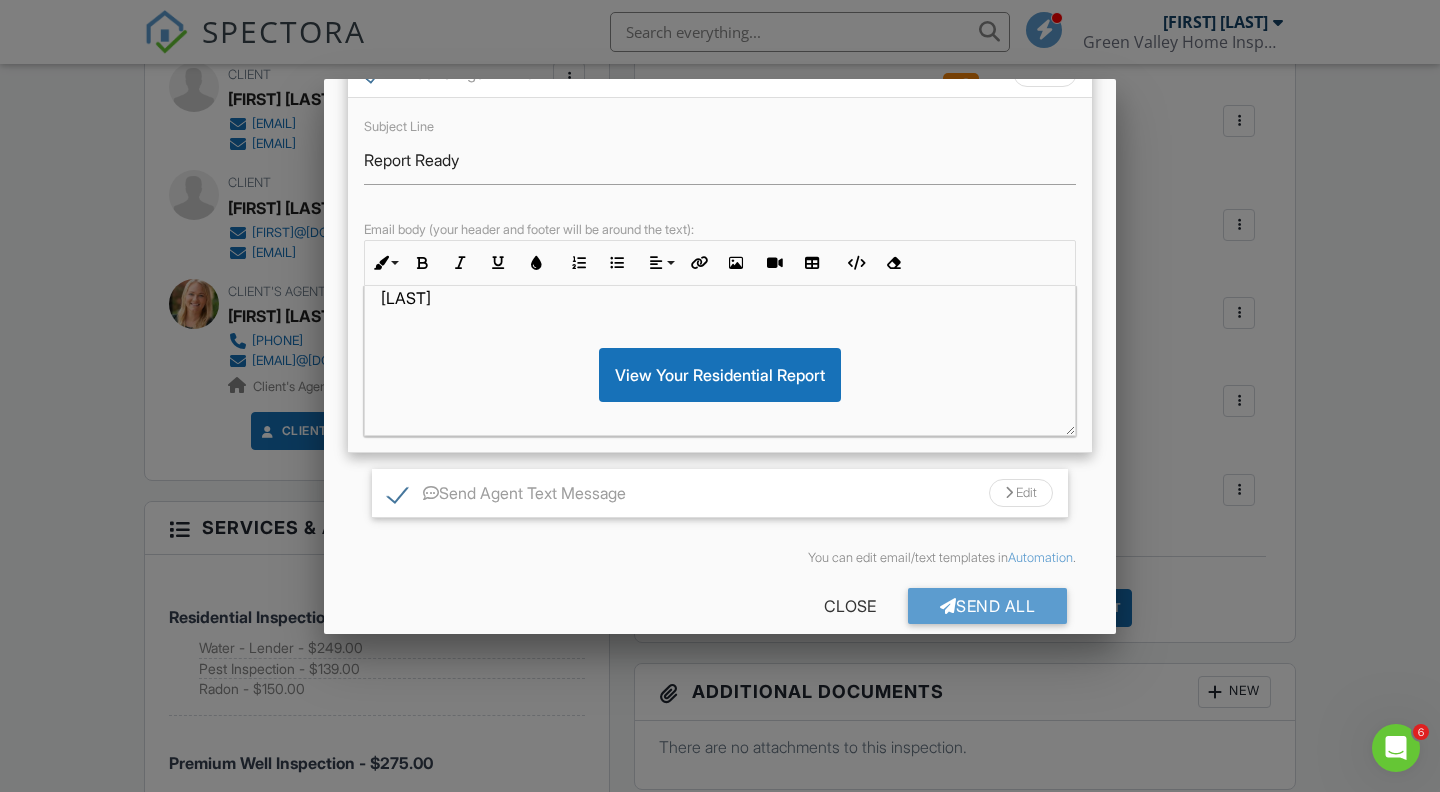 scroll, scrollTop: 322, scrollLeft: 0, axis: vertical 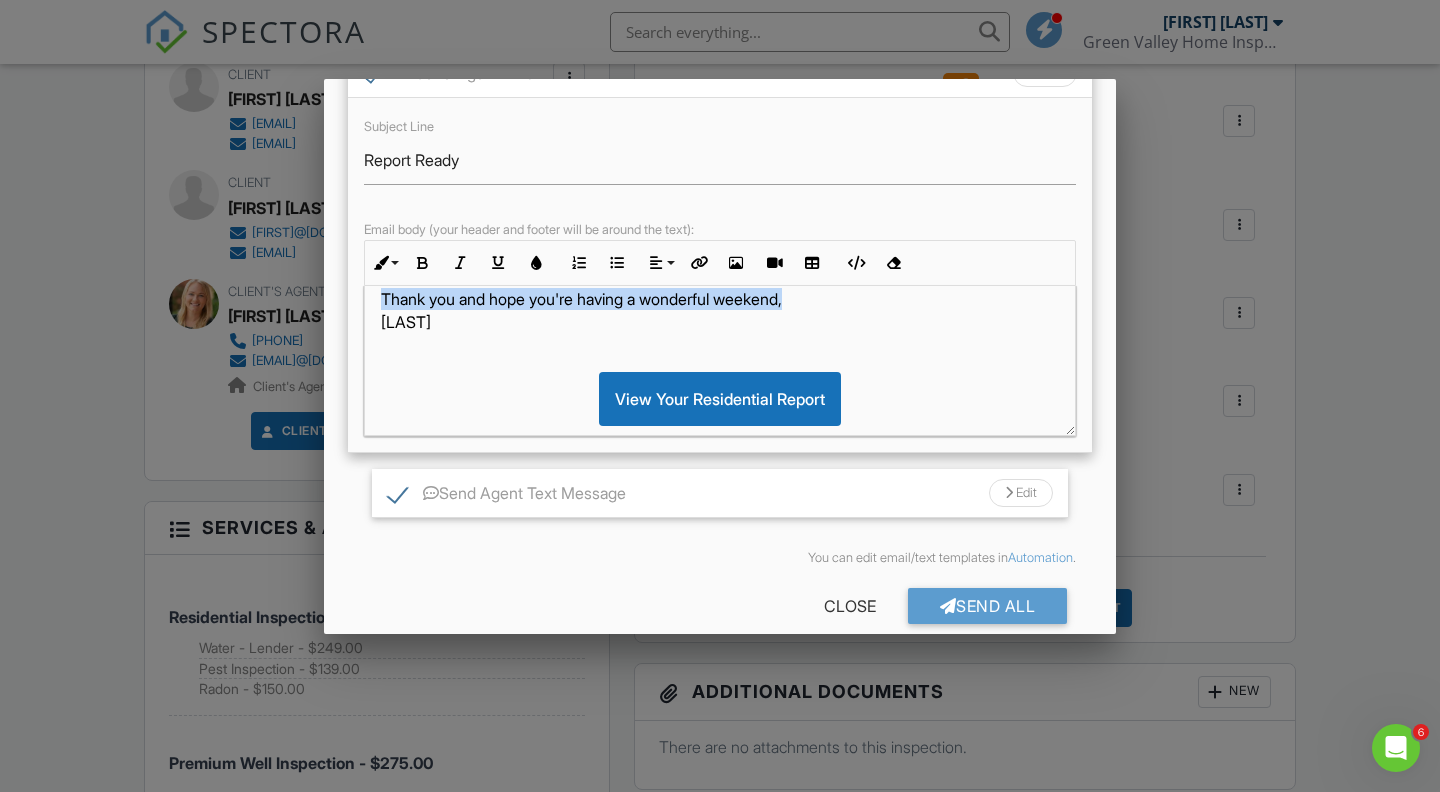 drag, startPoint x: 813, startPoint y: 348, endPoint x: 357, endPoint y: 337, distance: 456.13266 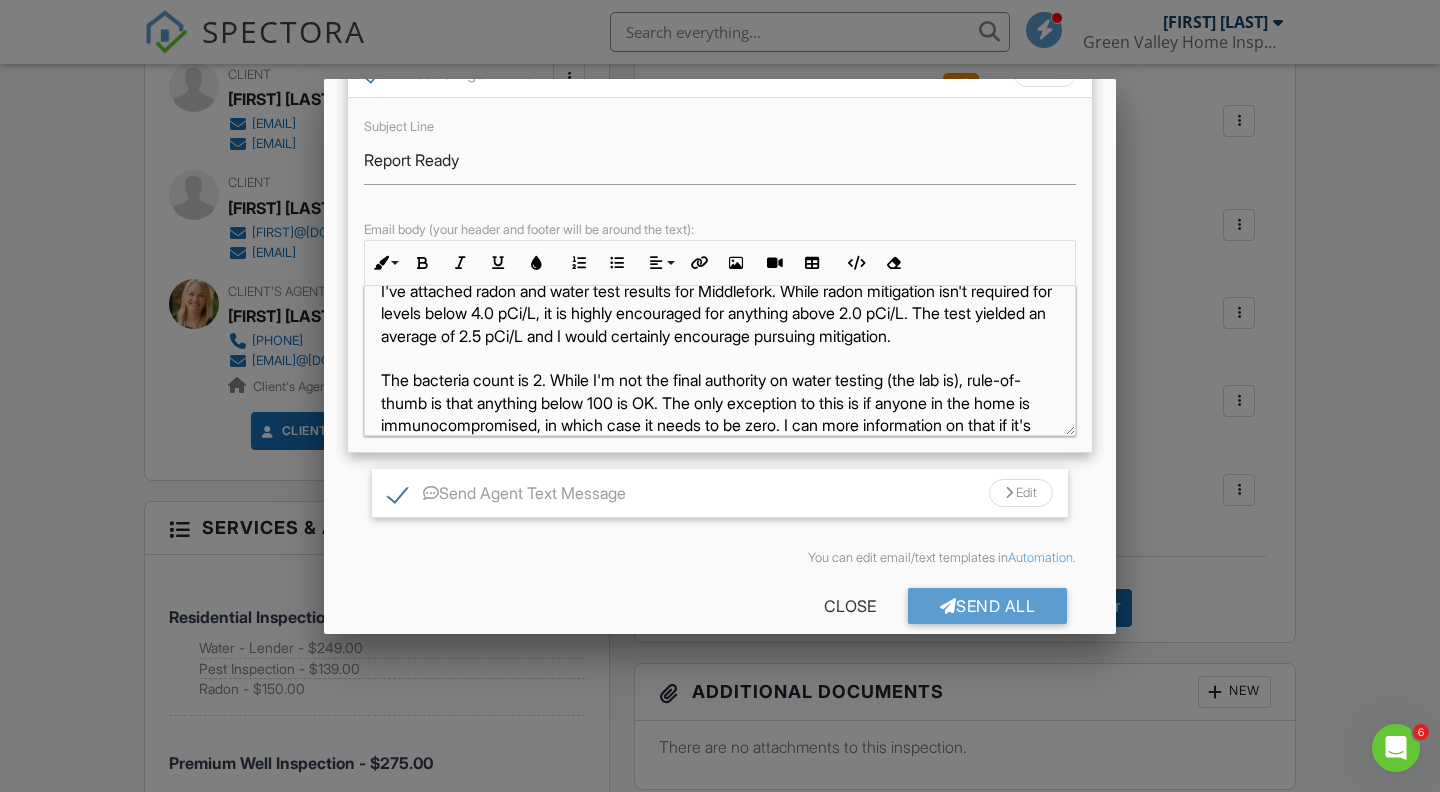 scroll, scrollTop: 0, scrollLeft: 0, axis: both 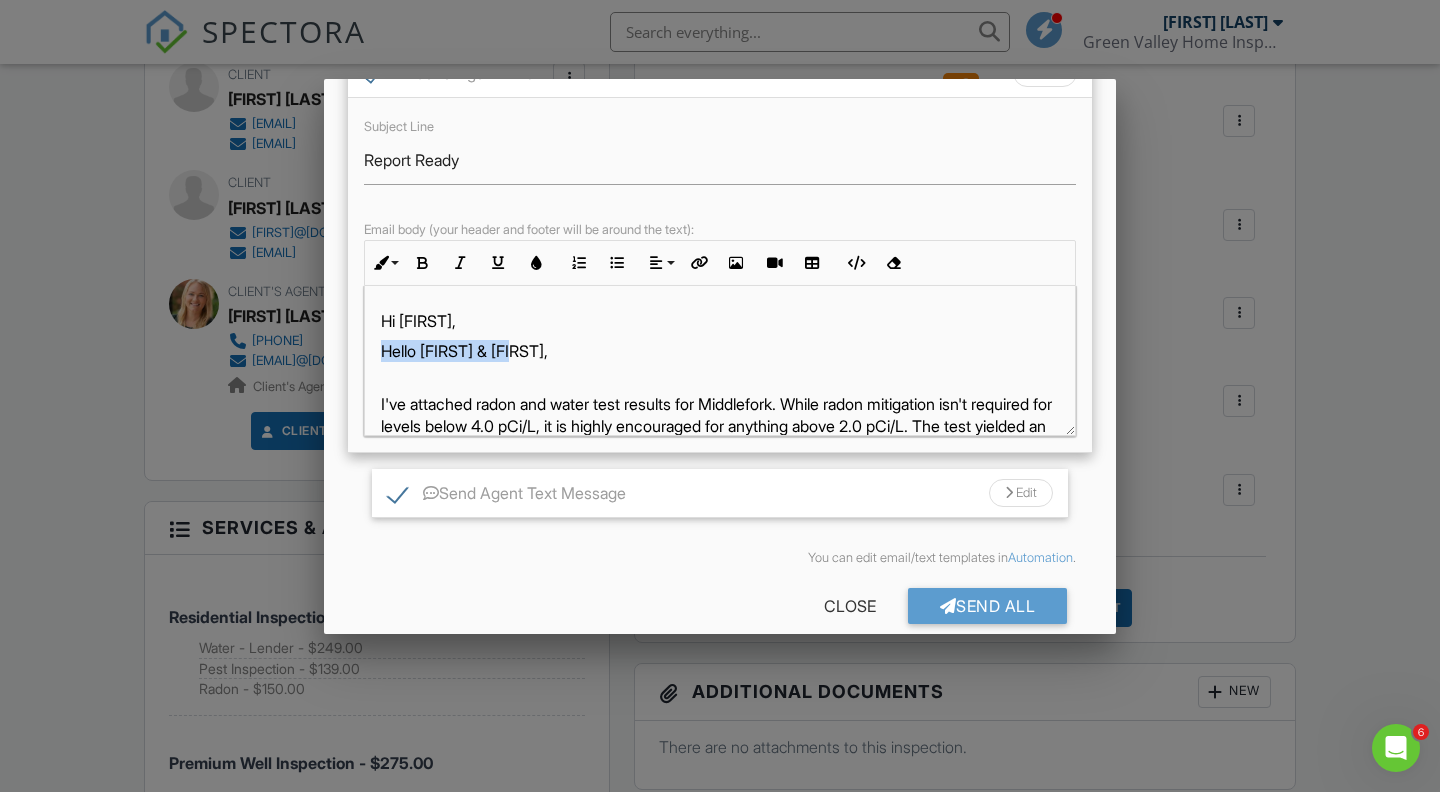 drag, startPoint x: 525, startPoint y: 375, endPoint x: 362, endPoint y: 356, distance: 164.10362 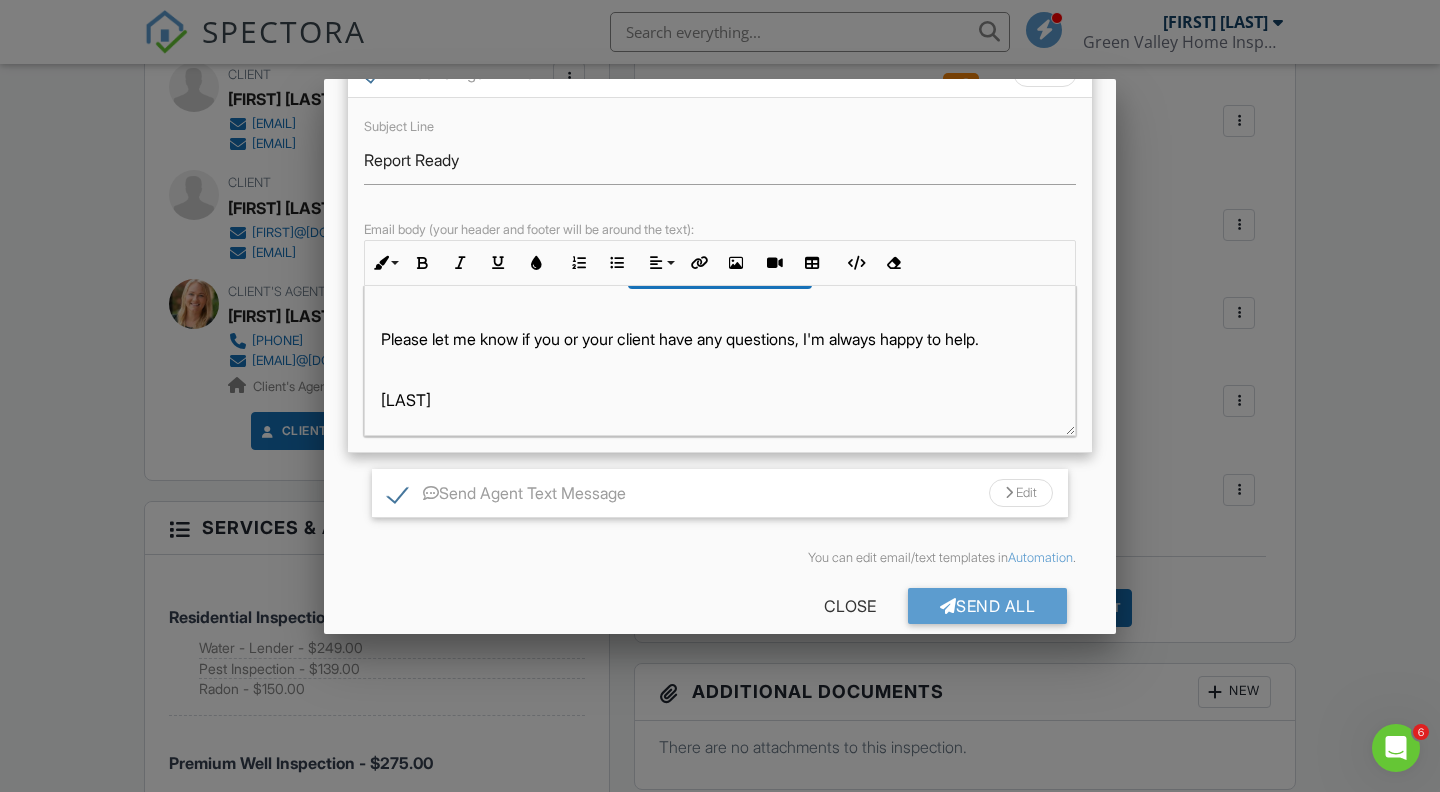 scroll, scrollTop: 915, scrollLeft: 0, axis: vertical 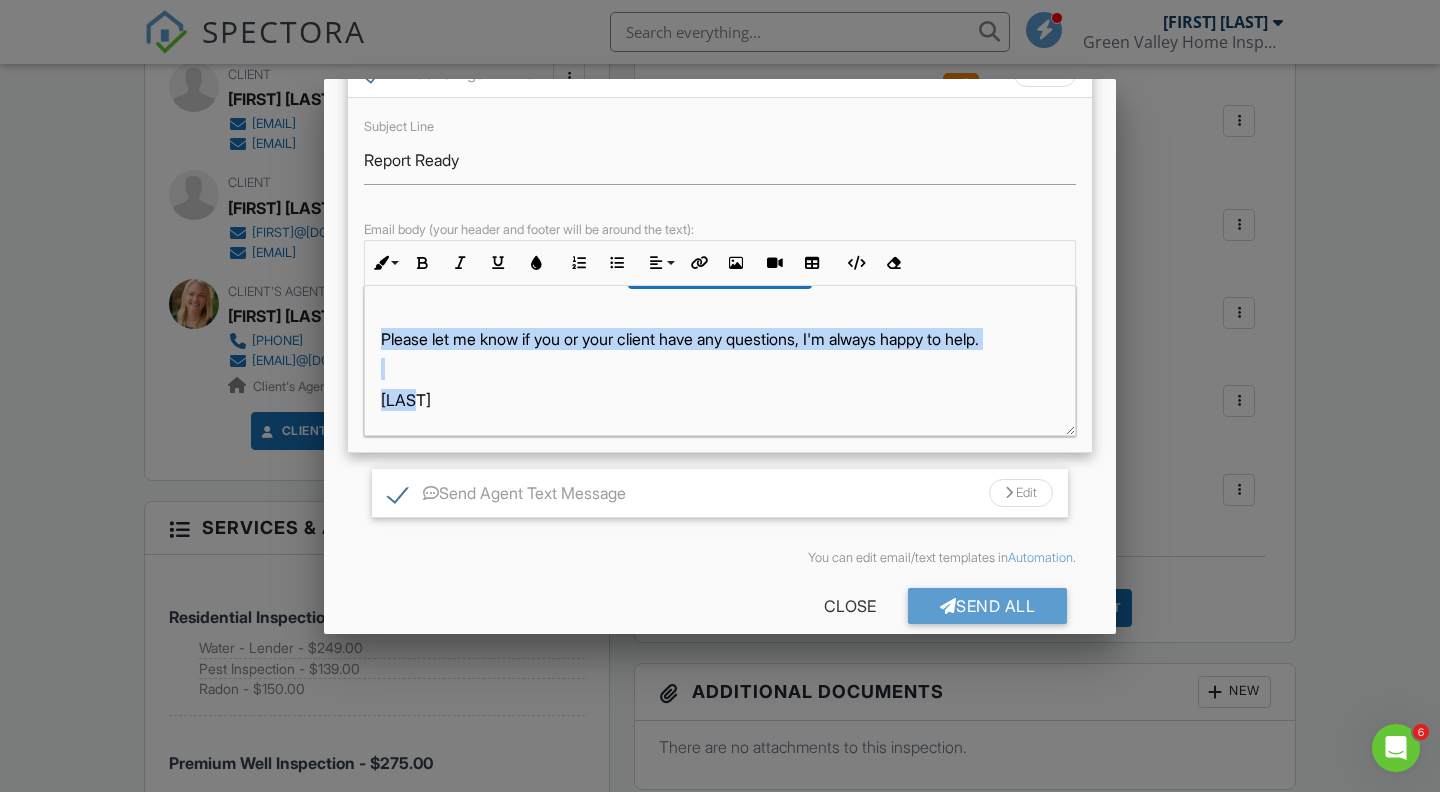 drag, startPoint x: 454, startPoint y: 417, endPoint x: 334, endPoint y: 357, distance: 134.16408 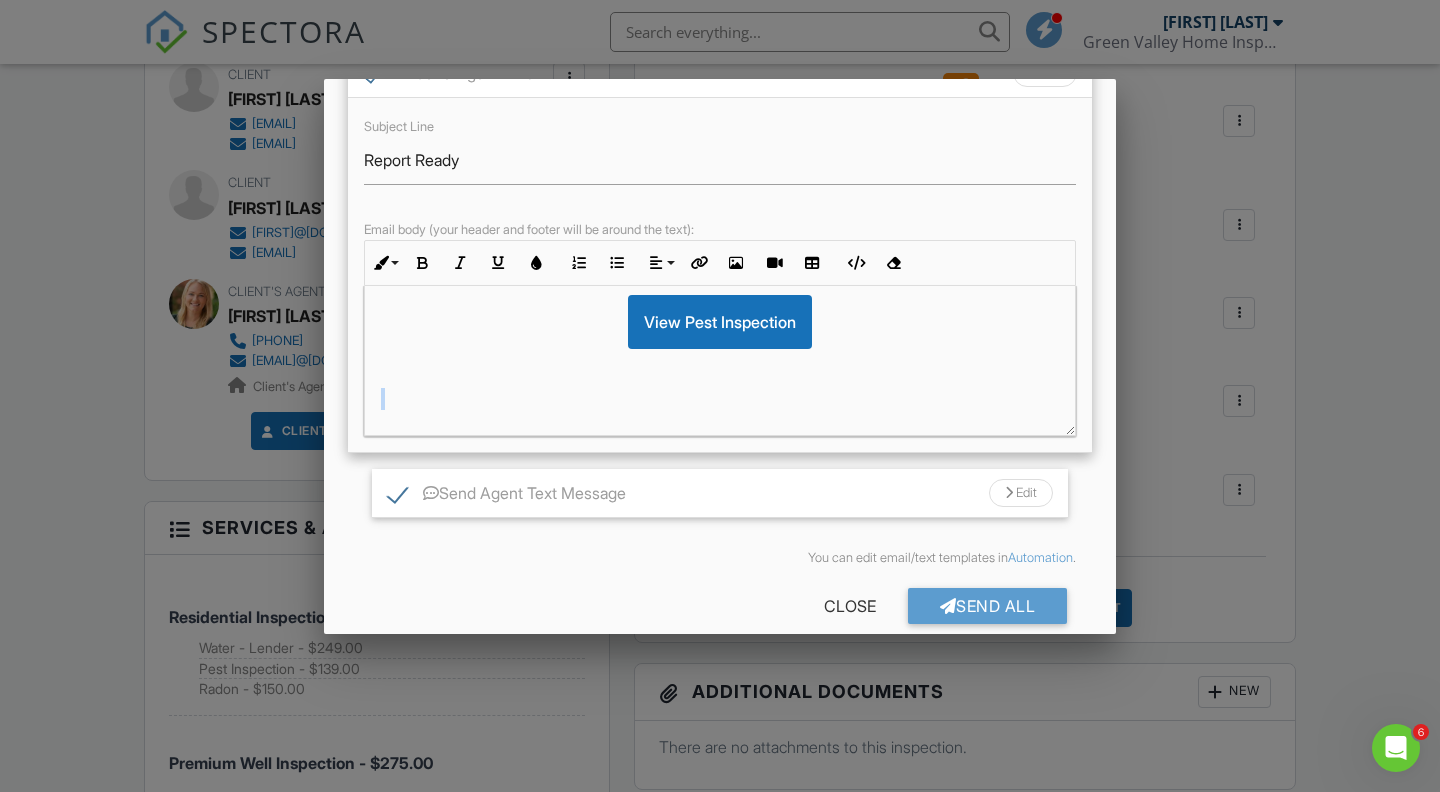 scroll, scrollTop: 854, scrollLeft: 0, axis: vertical 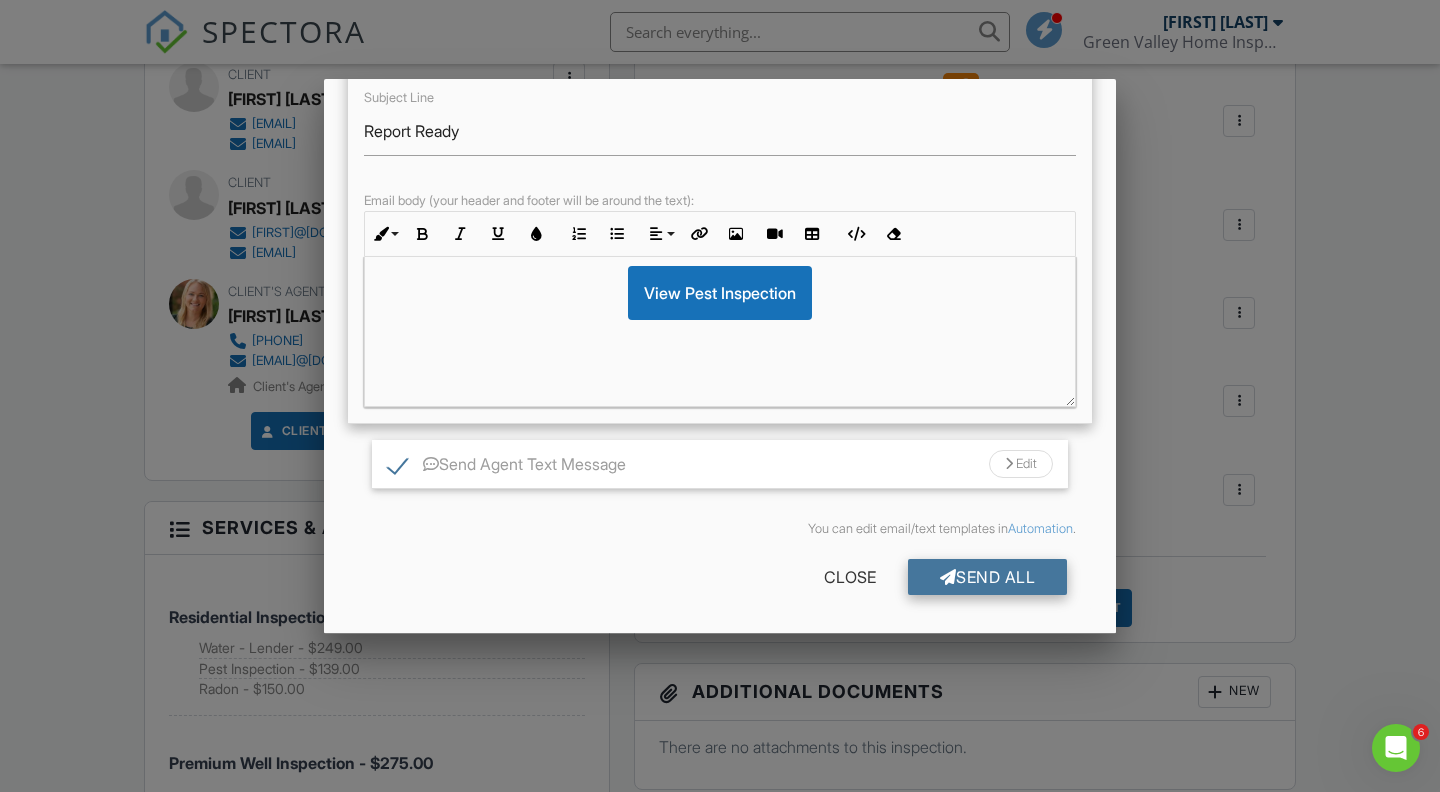 click on "Send All" at bounding box center [988, 577] 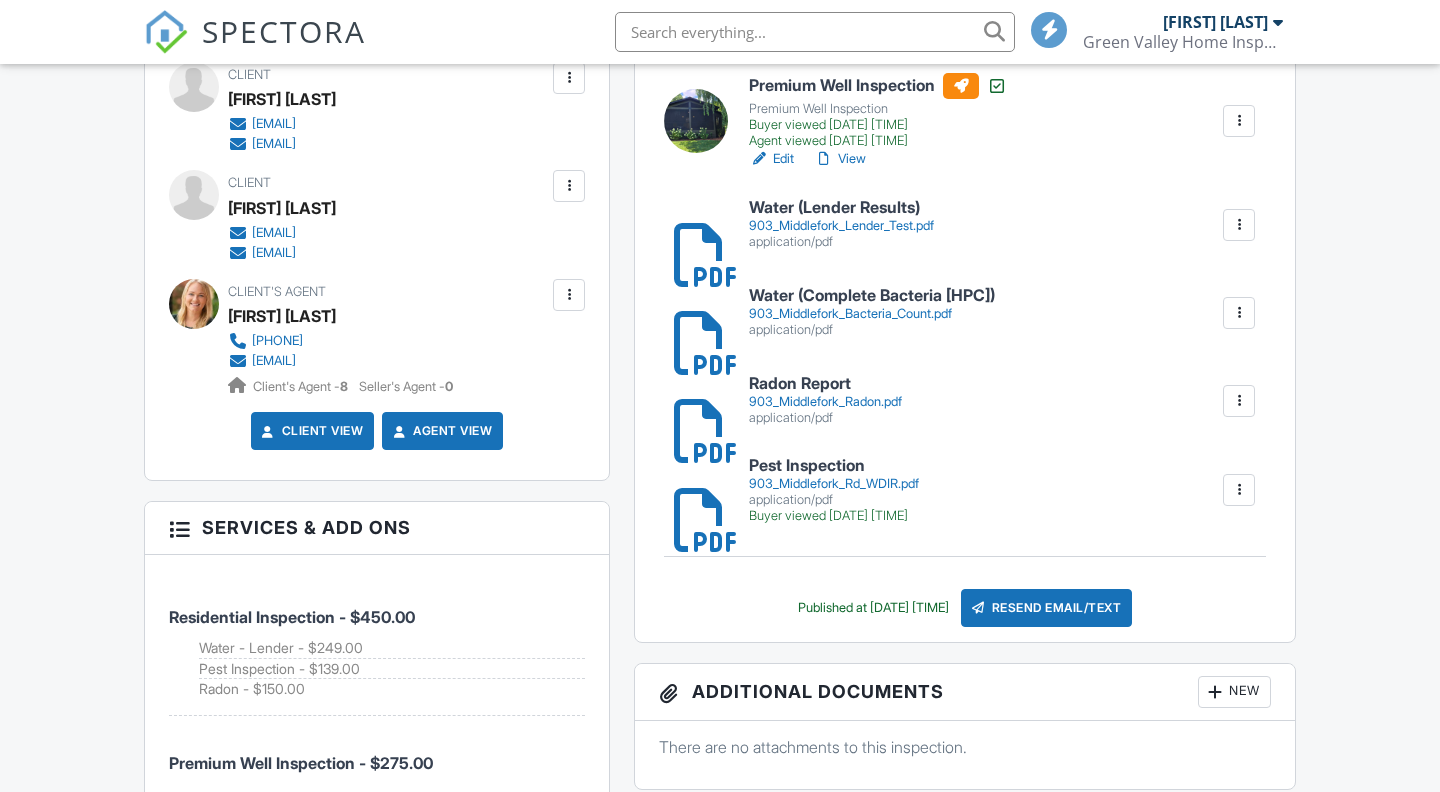 scroll, scrollTop: 706, scrollLeft: 0, axis: vertical 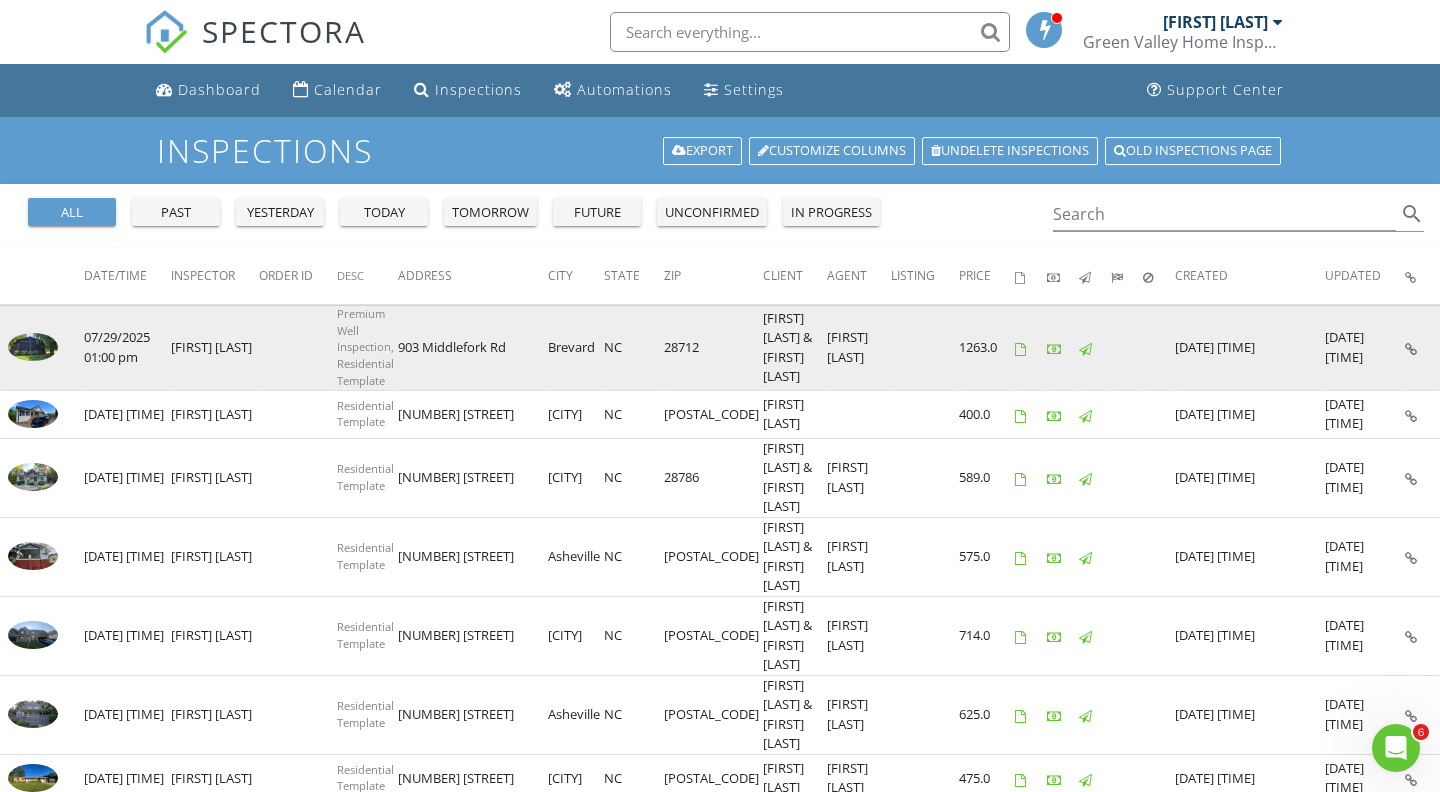 click at bounding box center [33, 347] 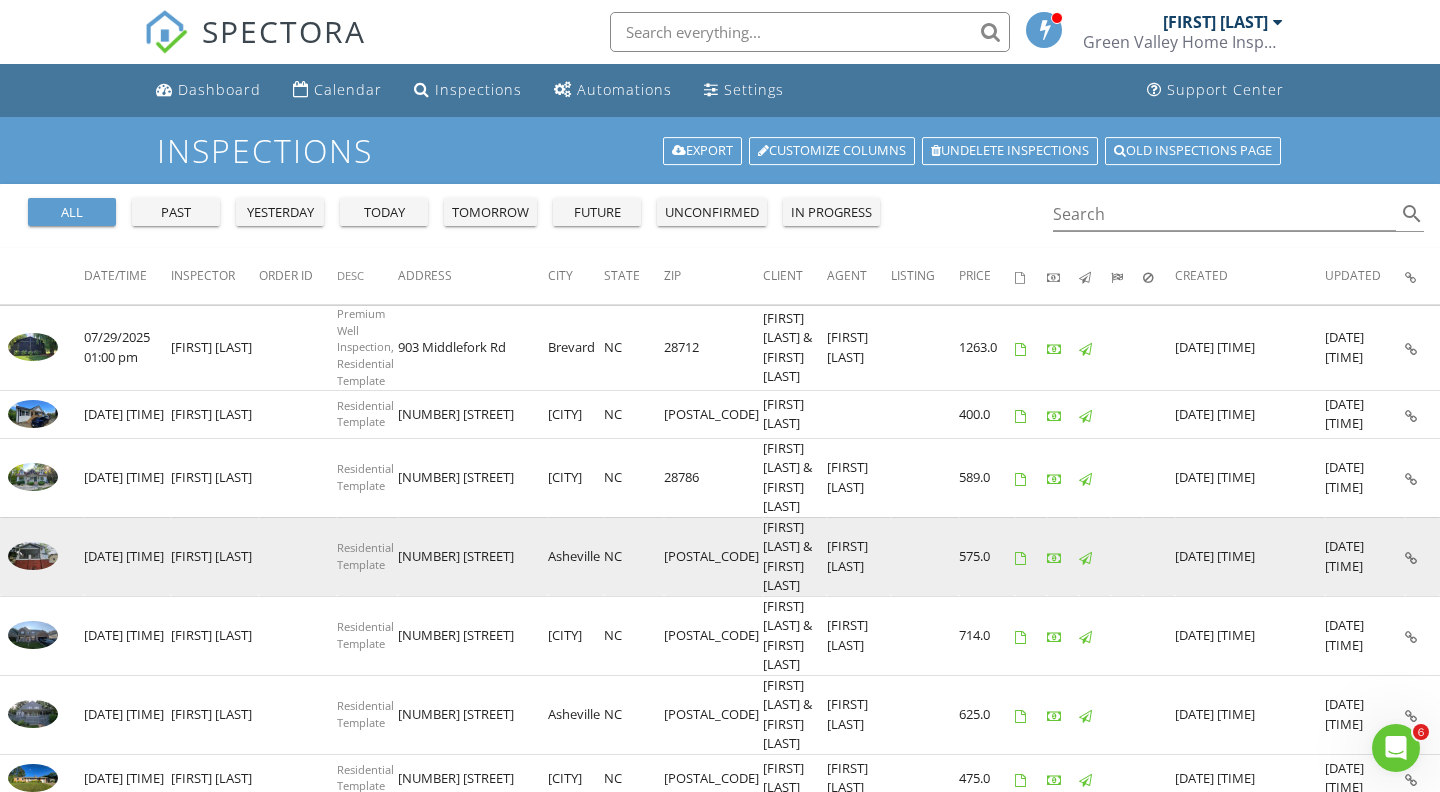 click at bounding box center (33, 556) 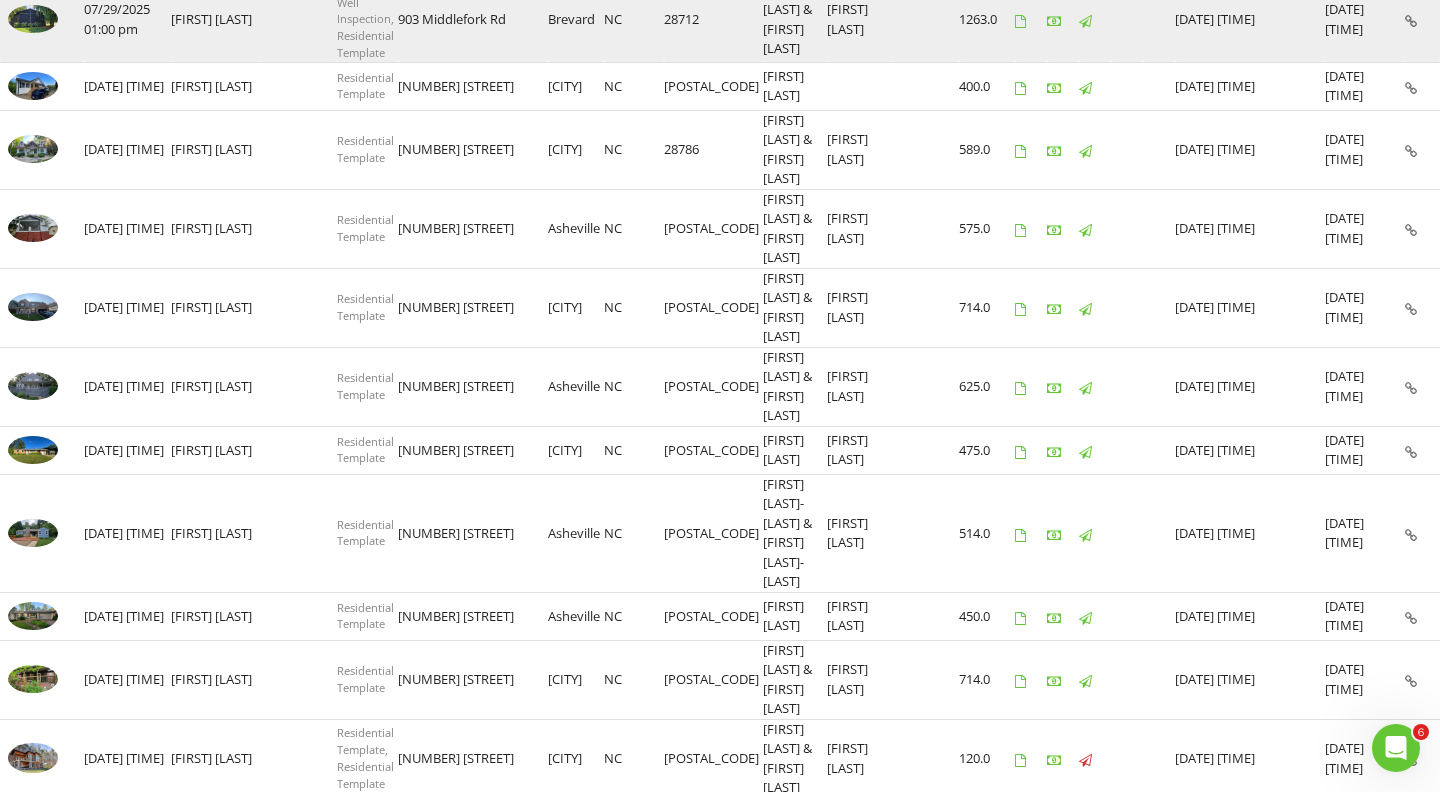 scroll, scrollTop: 329, scrollLeft: 0, axis: vertical 